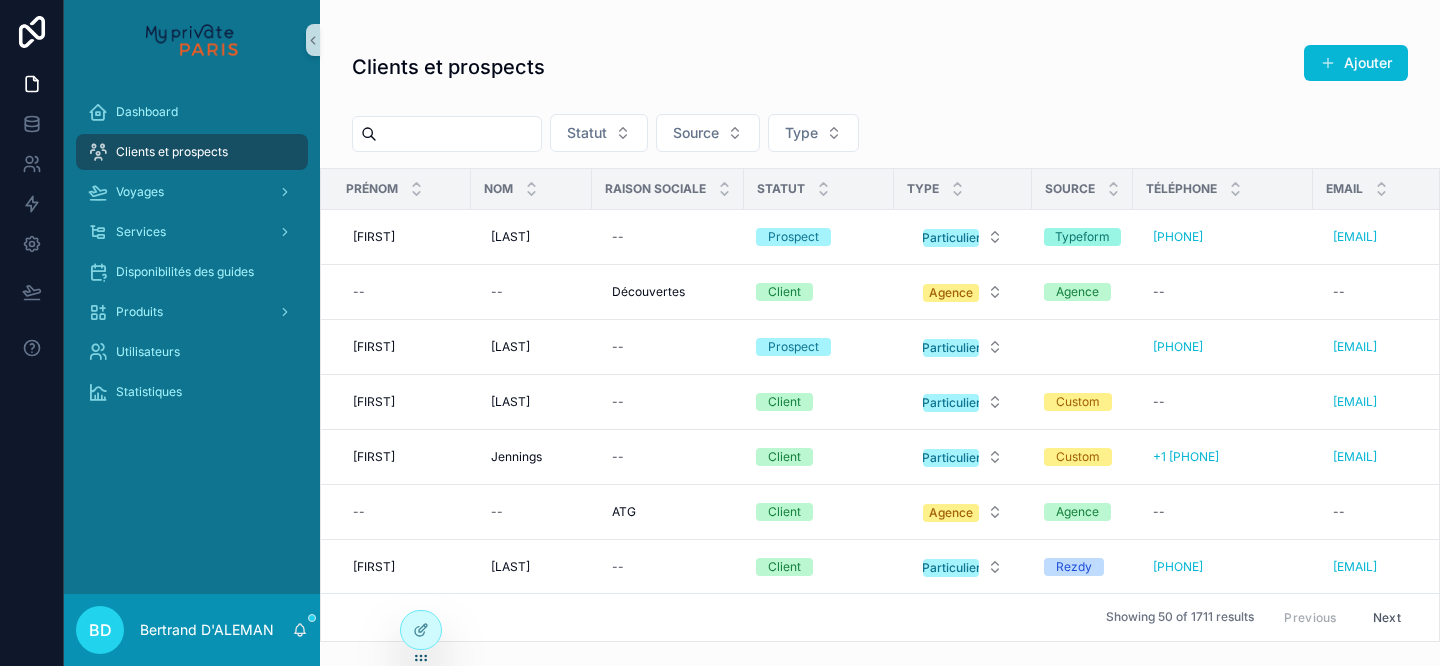 scroll, scrollTop: 0, scrollLeft: 0, axis: both 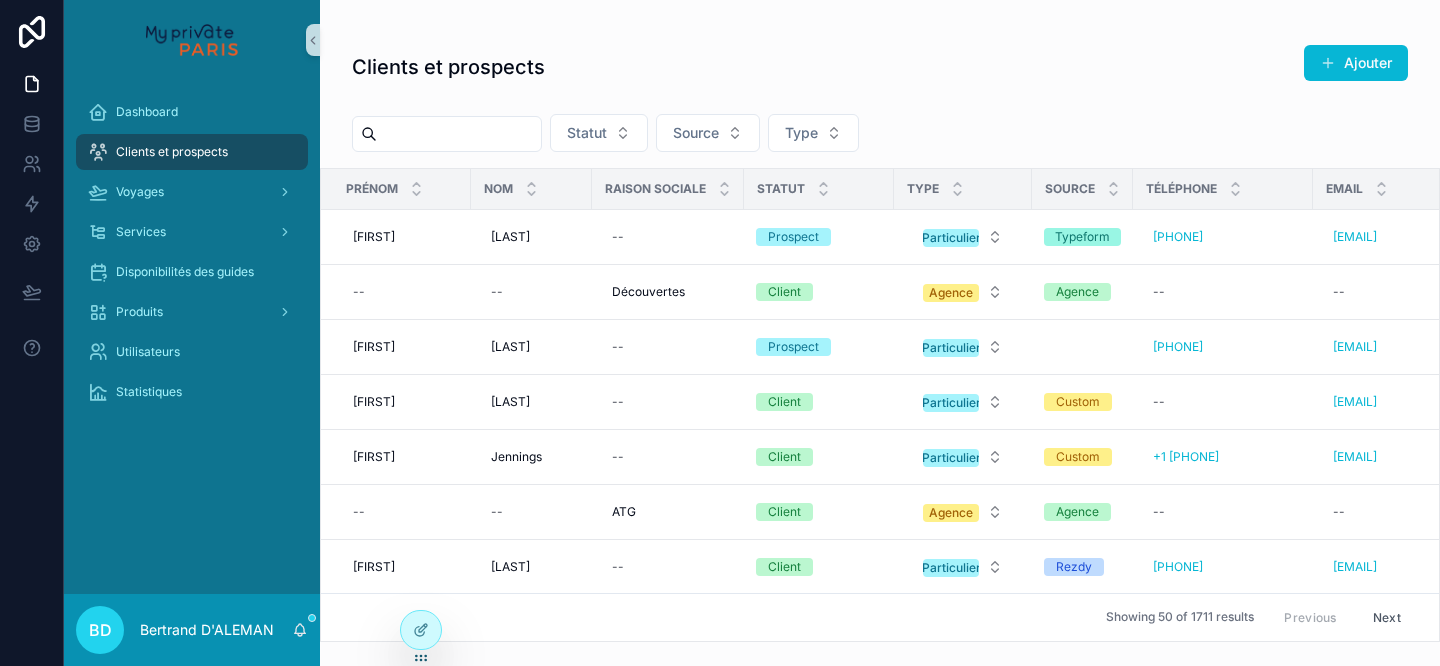 click at bounding box center [459, 134] 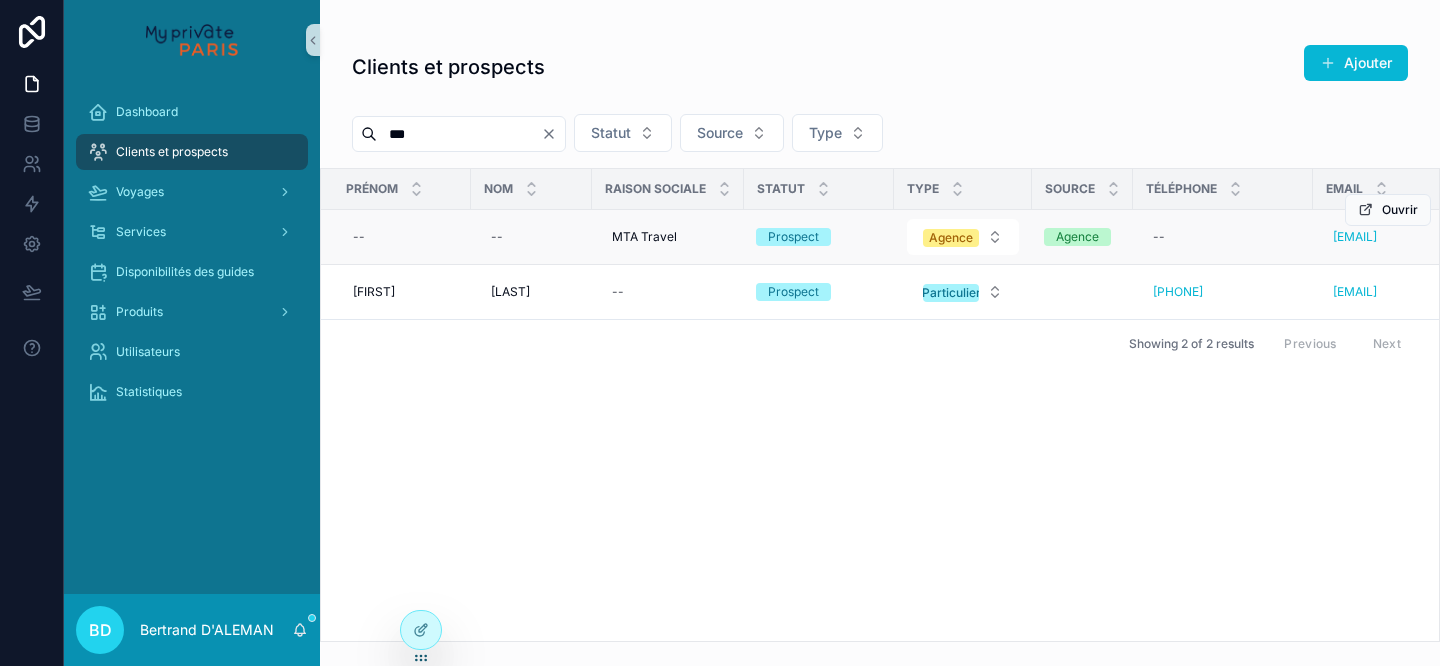 type on "***" 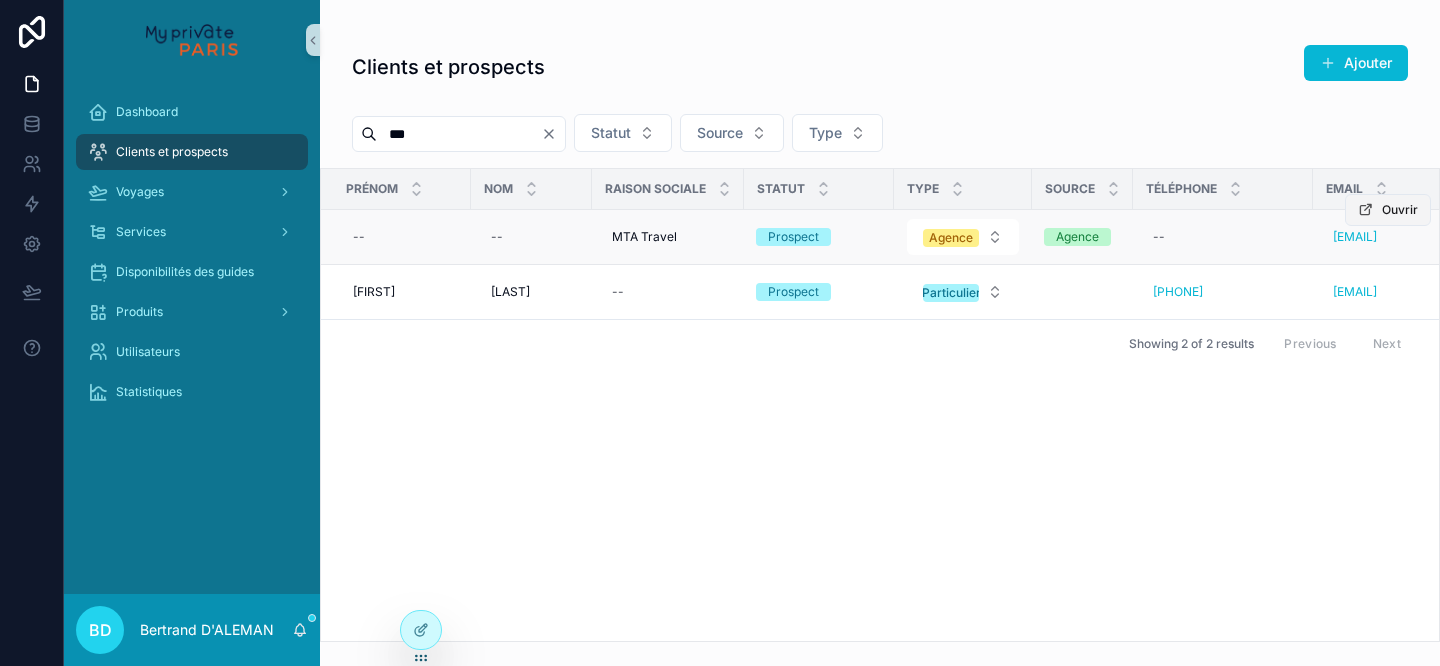 click on "Ouvrir" at bounding box center [1388, 210] 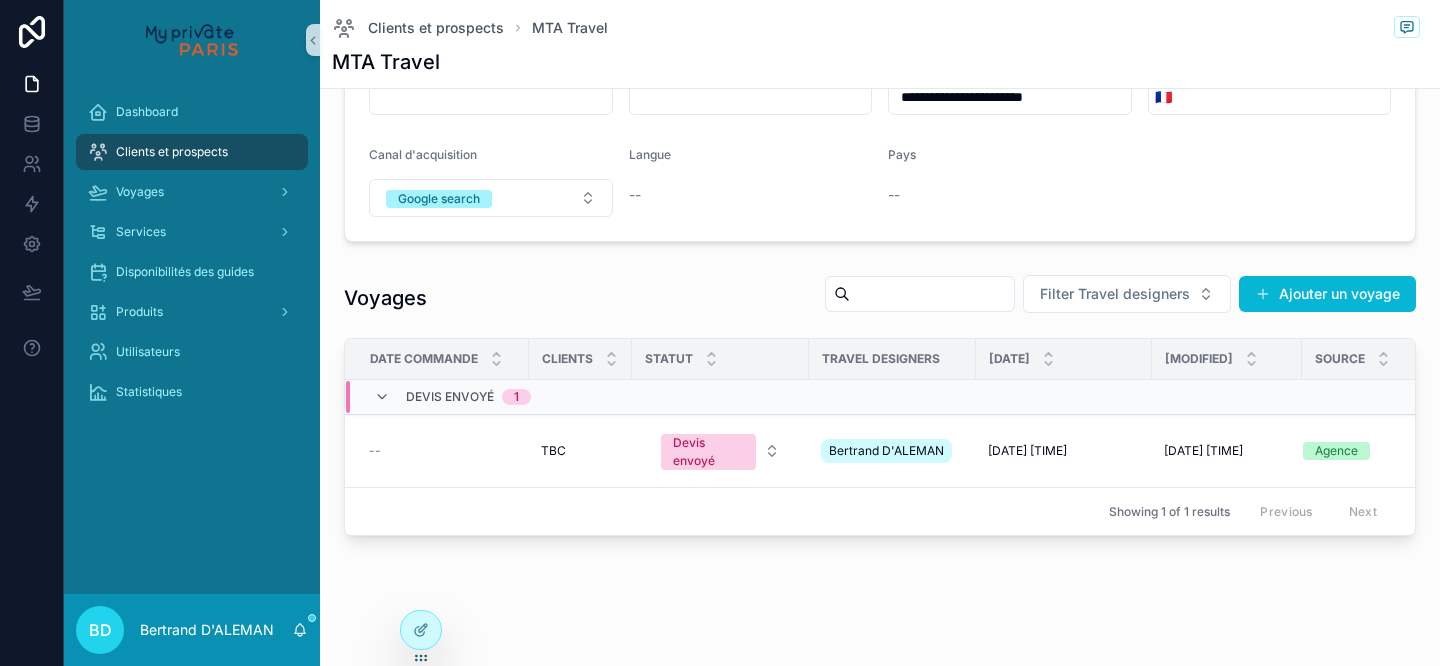 scroll, scrollTop: 331, scrollLeft: 0, axis: vertical 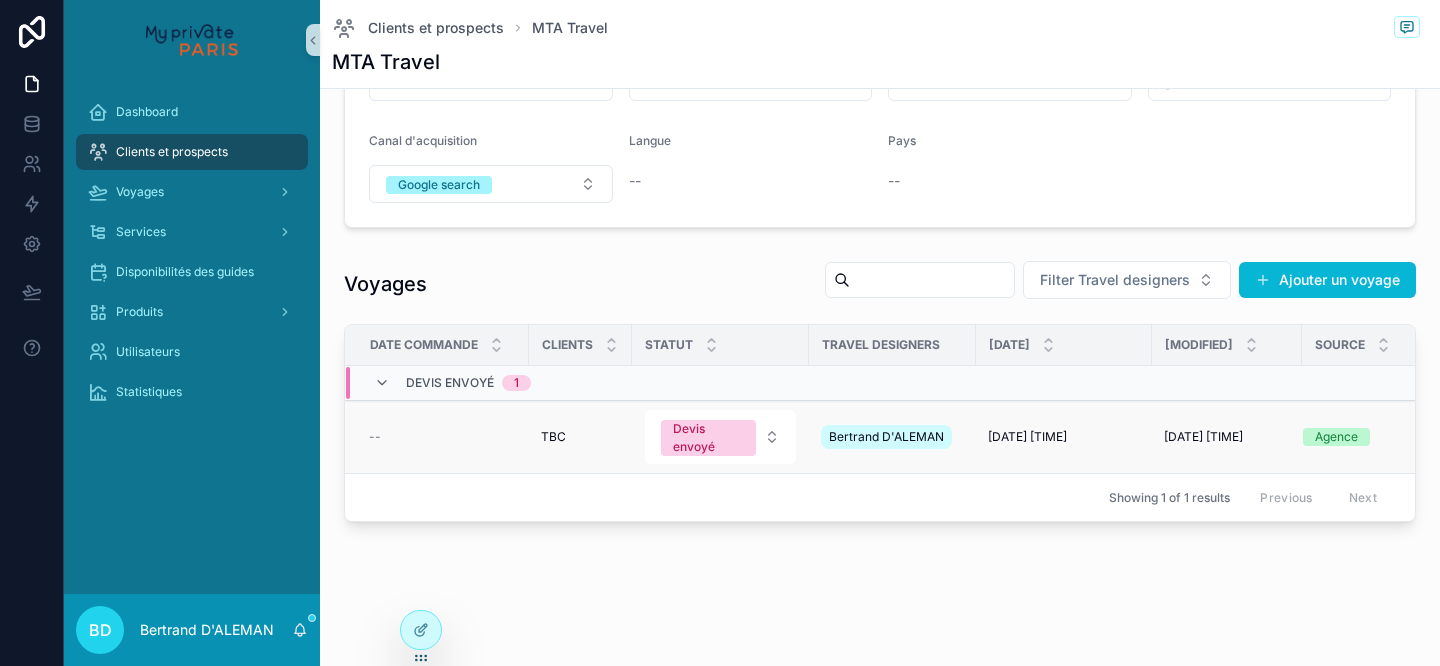 click on "--" at bounding box center [443, 437] 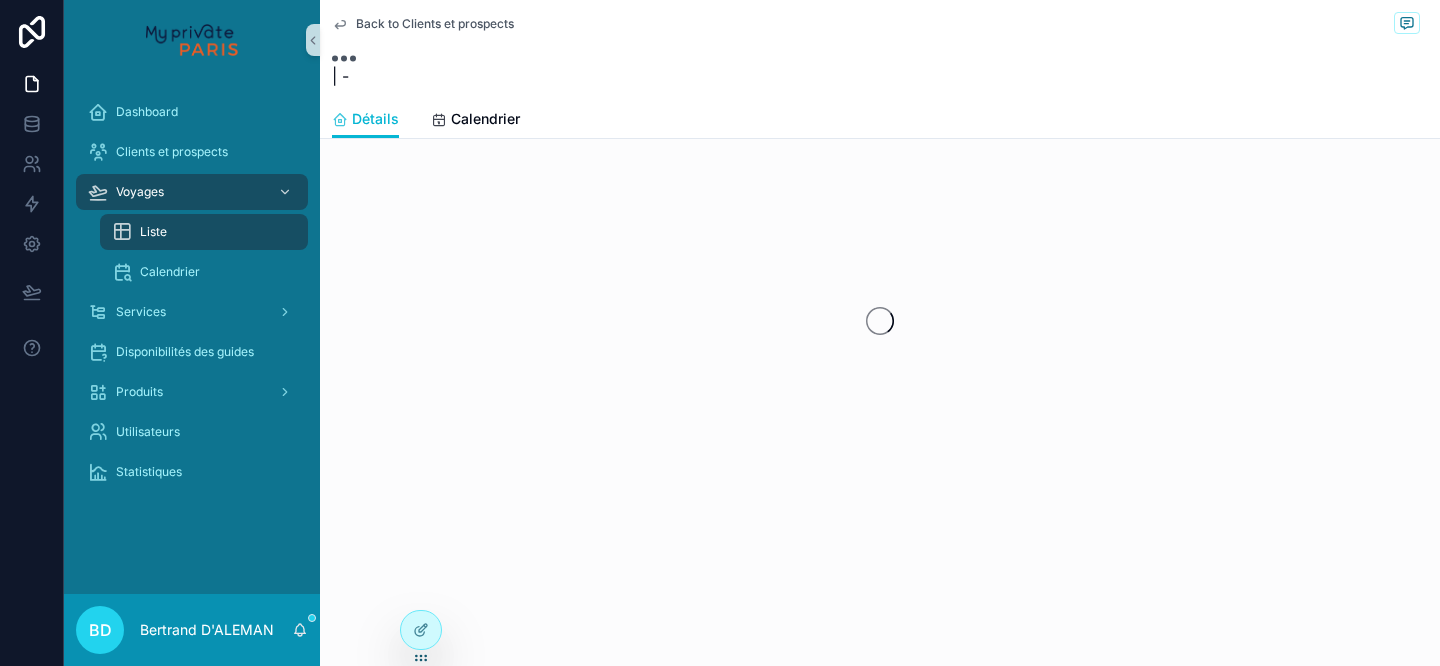scroll, scrollTop: 0, scrollLeft: 0, axis: both 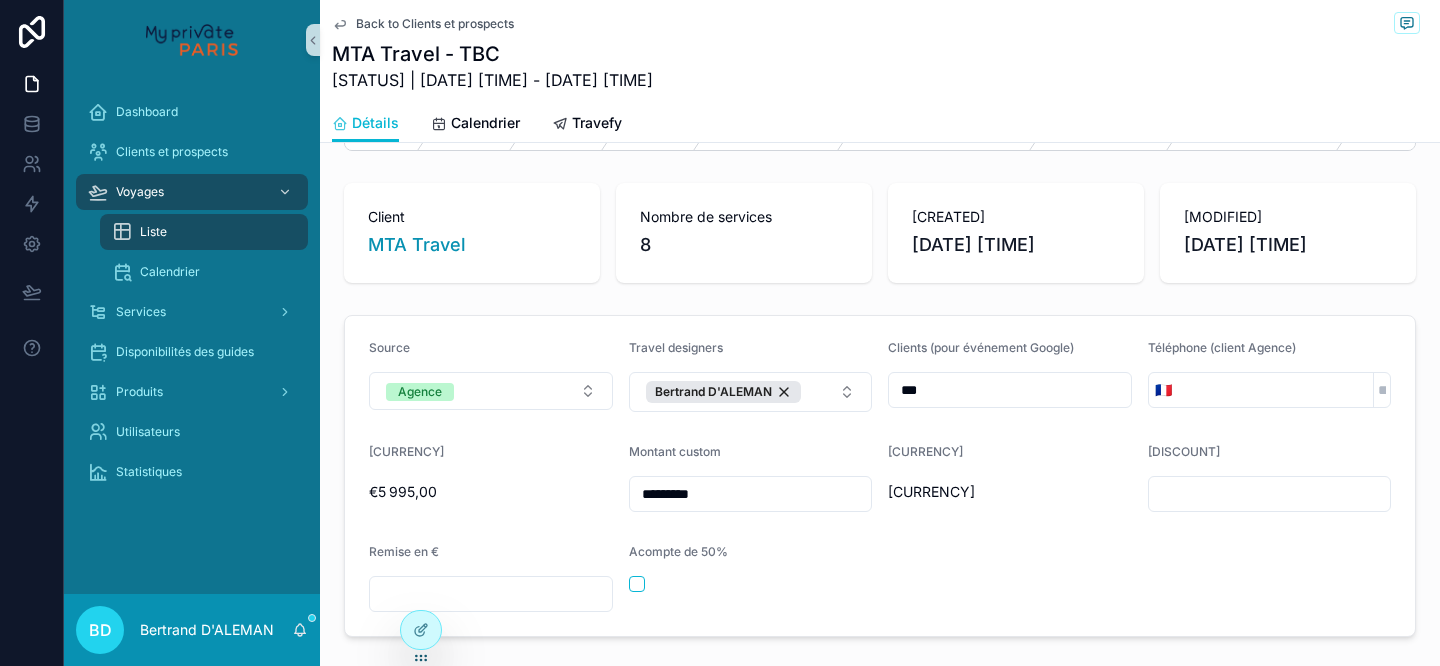 click on "***" at bounding box center [1010, 390] 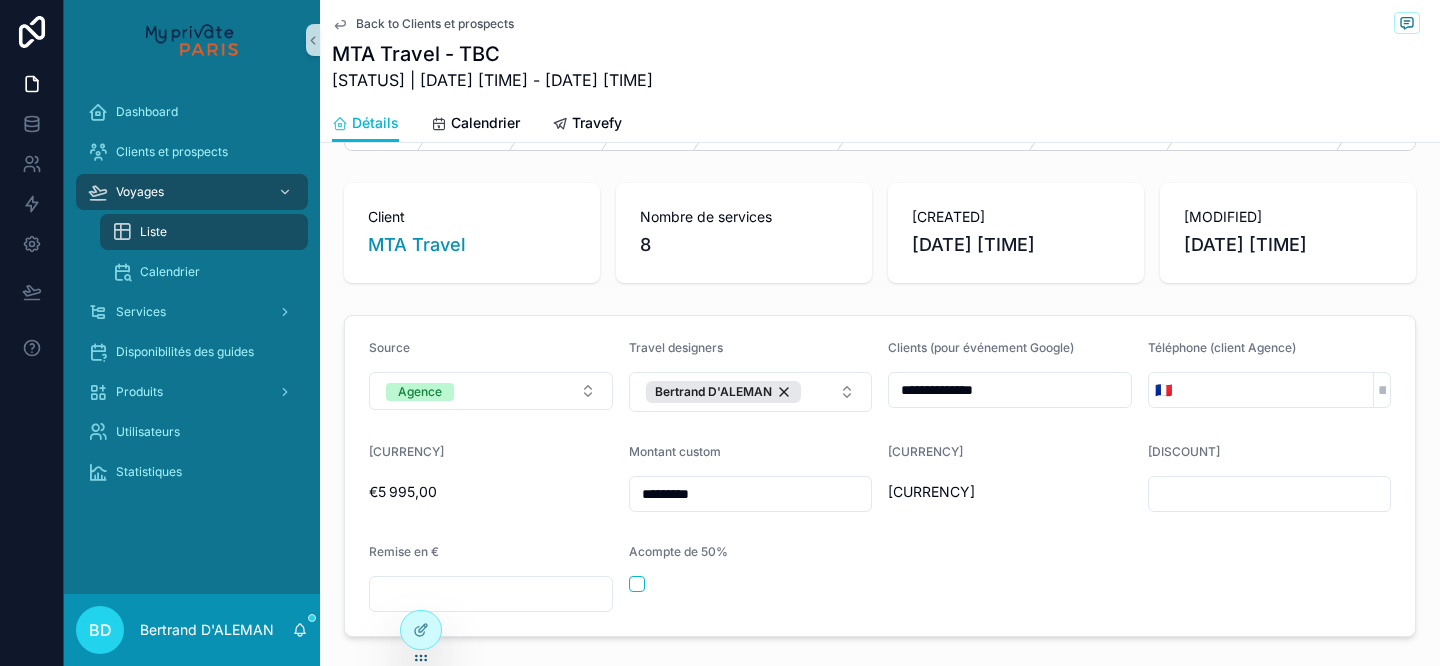 type on "**********" 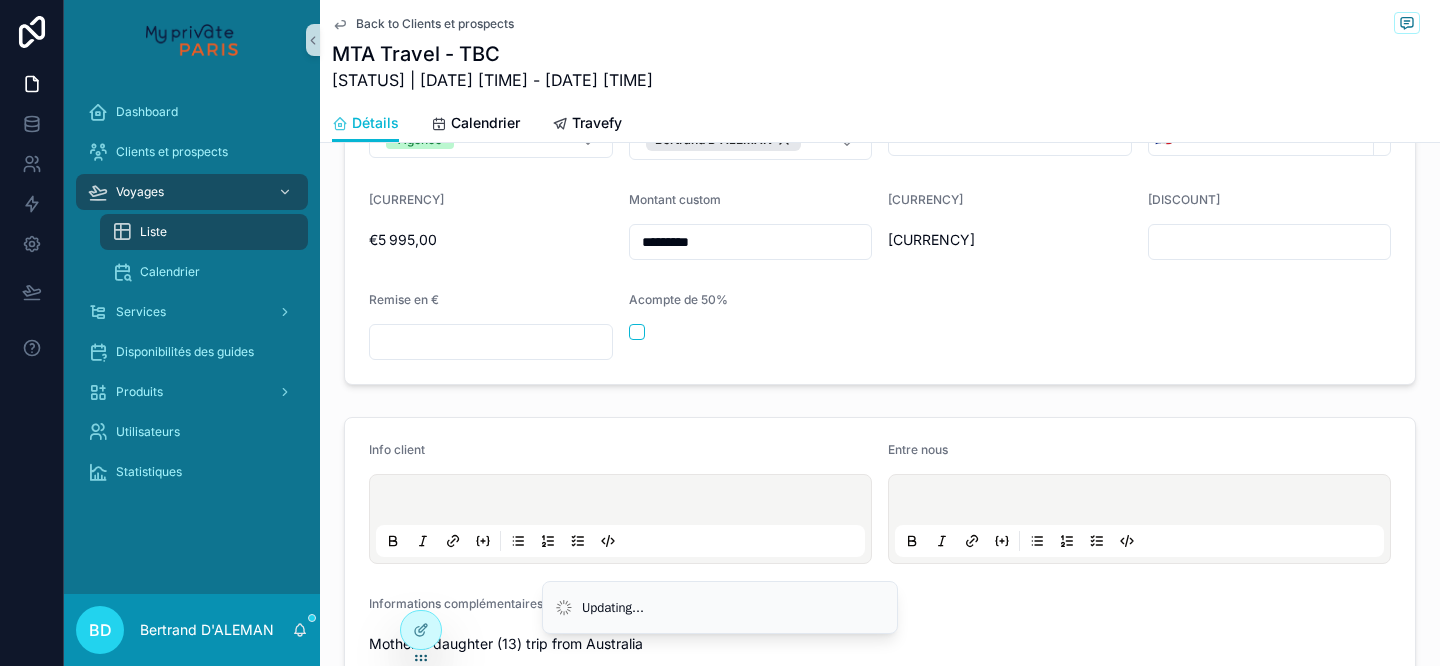 scroll, scrollTop: 421, scrollLeft: 0, axis: vertical 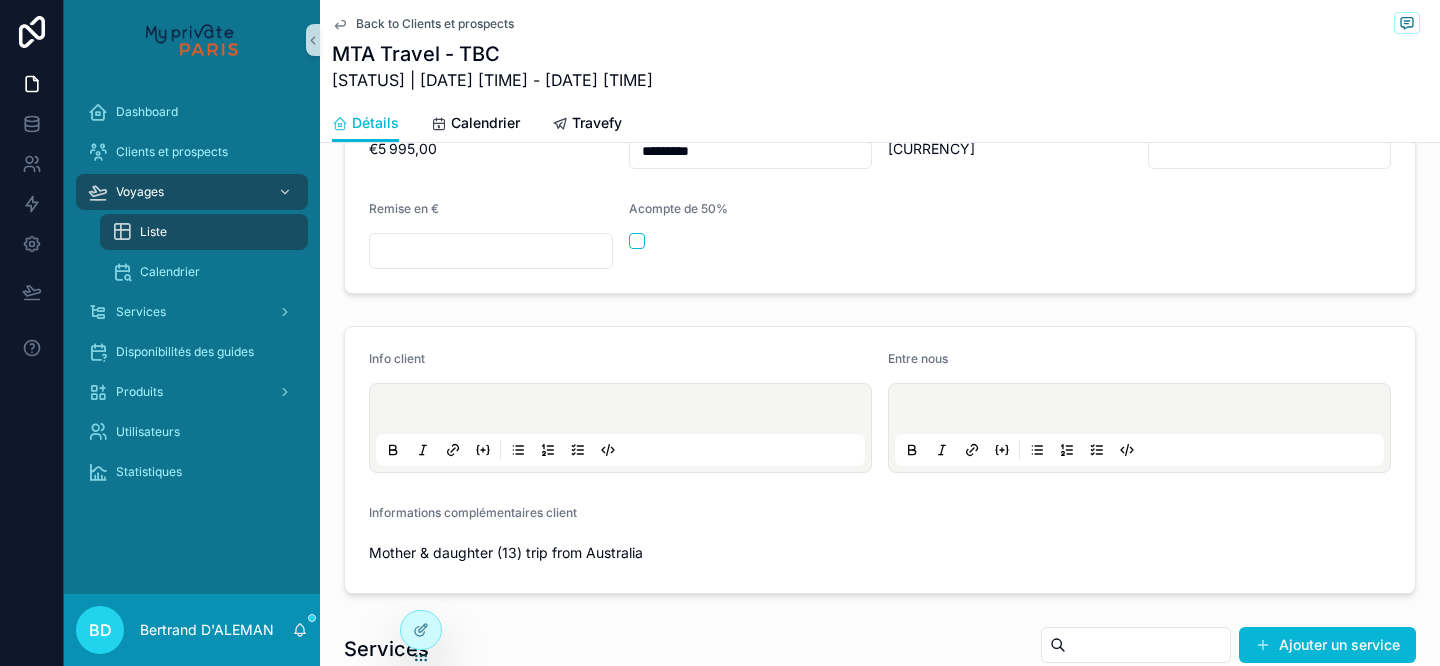 click at bounding box center (624, 412) 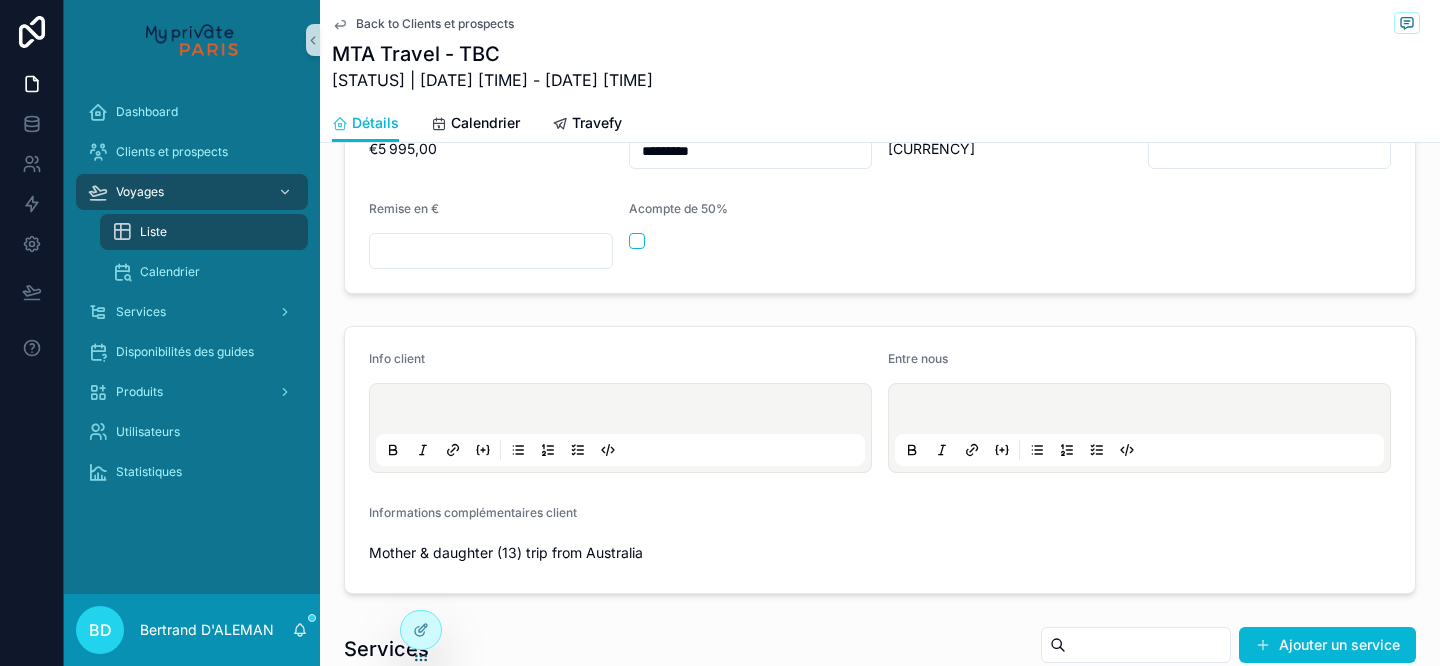 paste 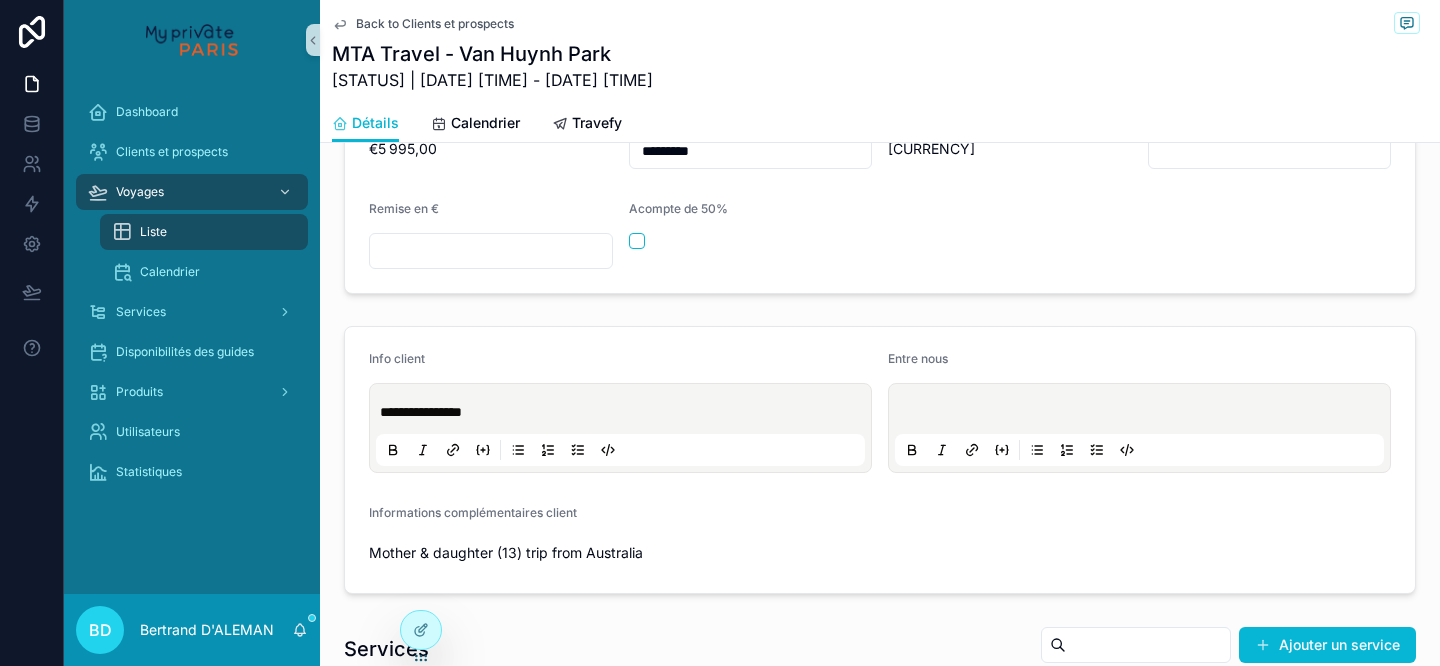 type 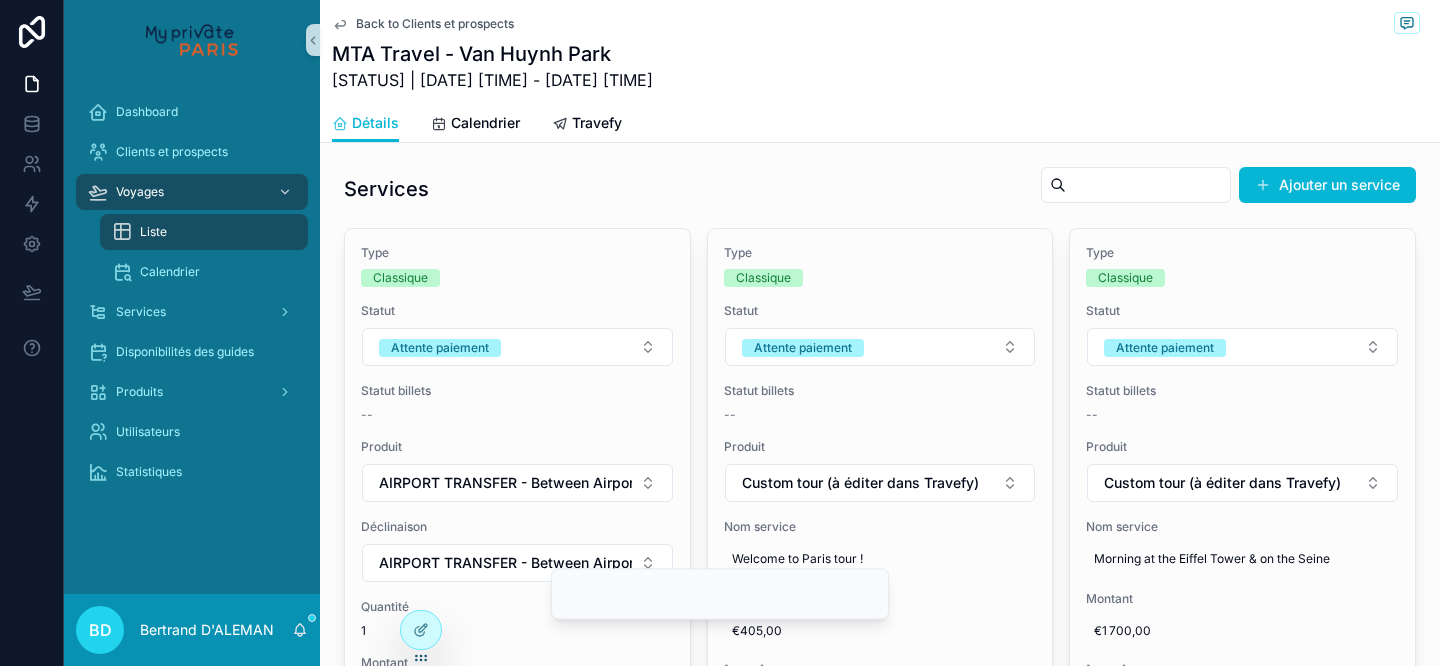 scroll, scrollTop: 905, scrollLeft: 0, axis: vertical 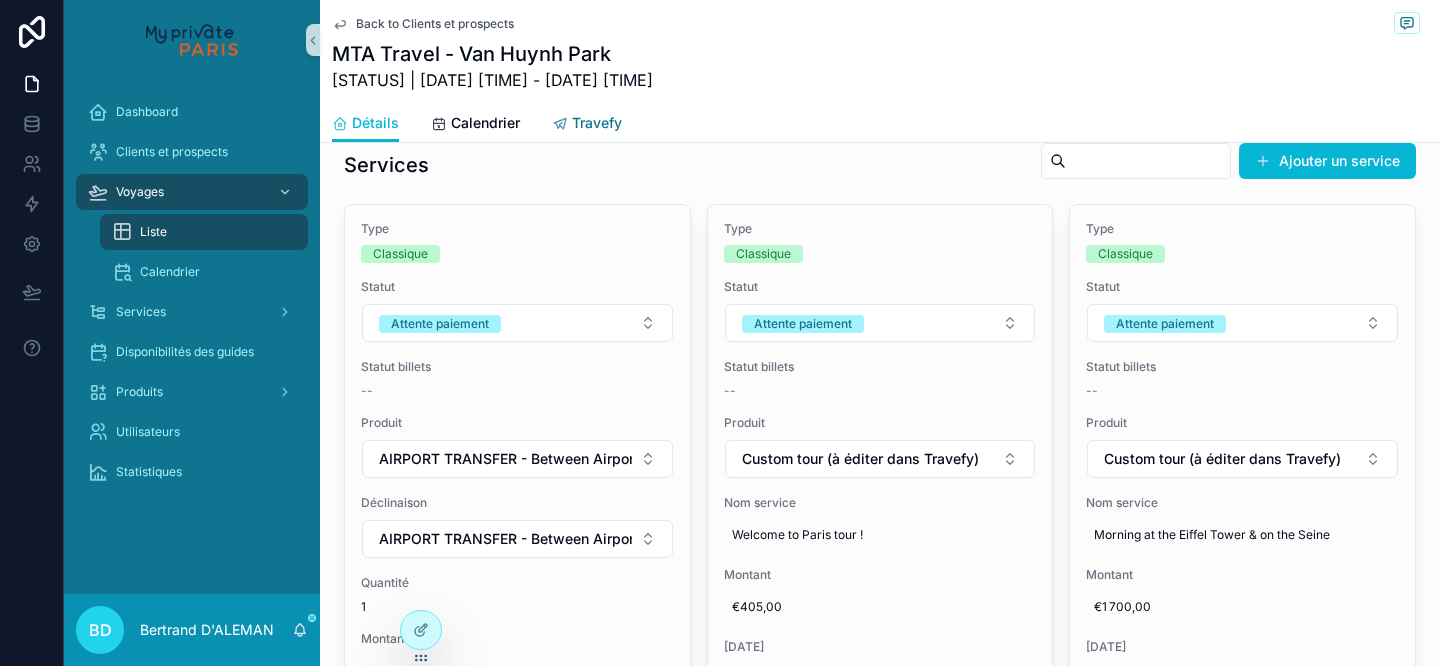 click on "Travefy" at bounding box center (597, 123) 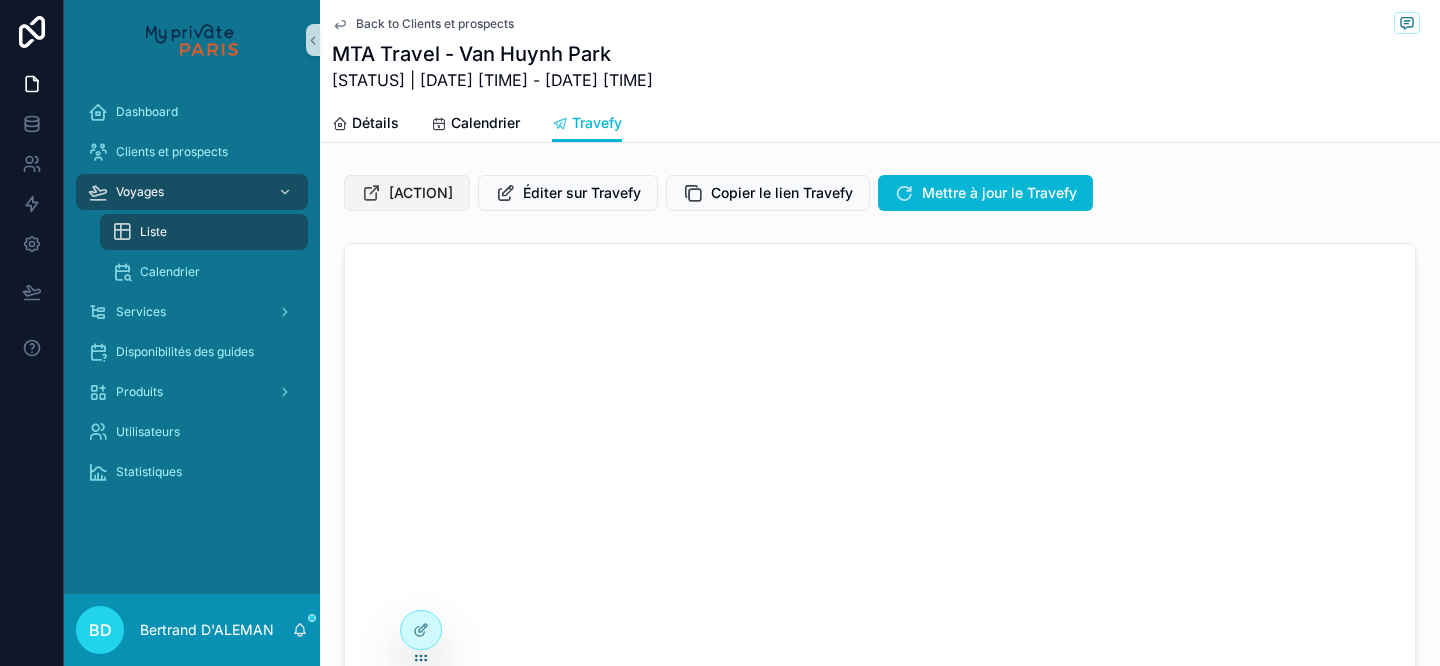 click on "[ACTION]" at bounding box center (421, 193) 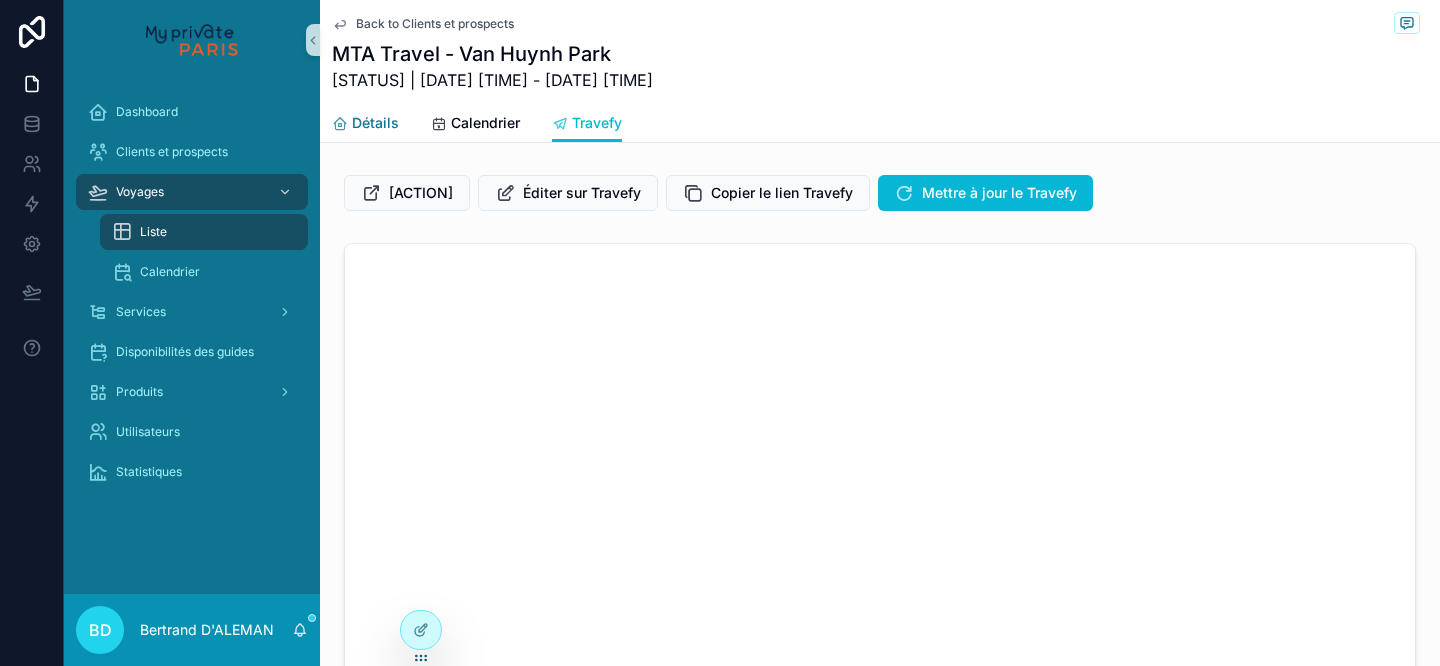 click on "Détails" at bounding box center [375, 123] 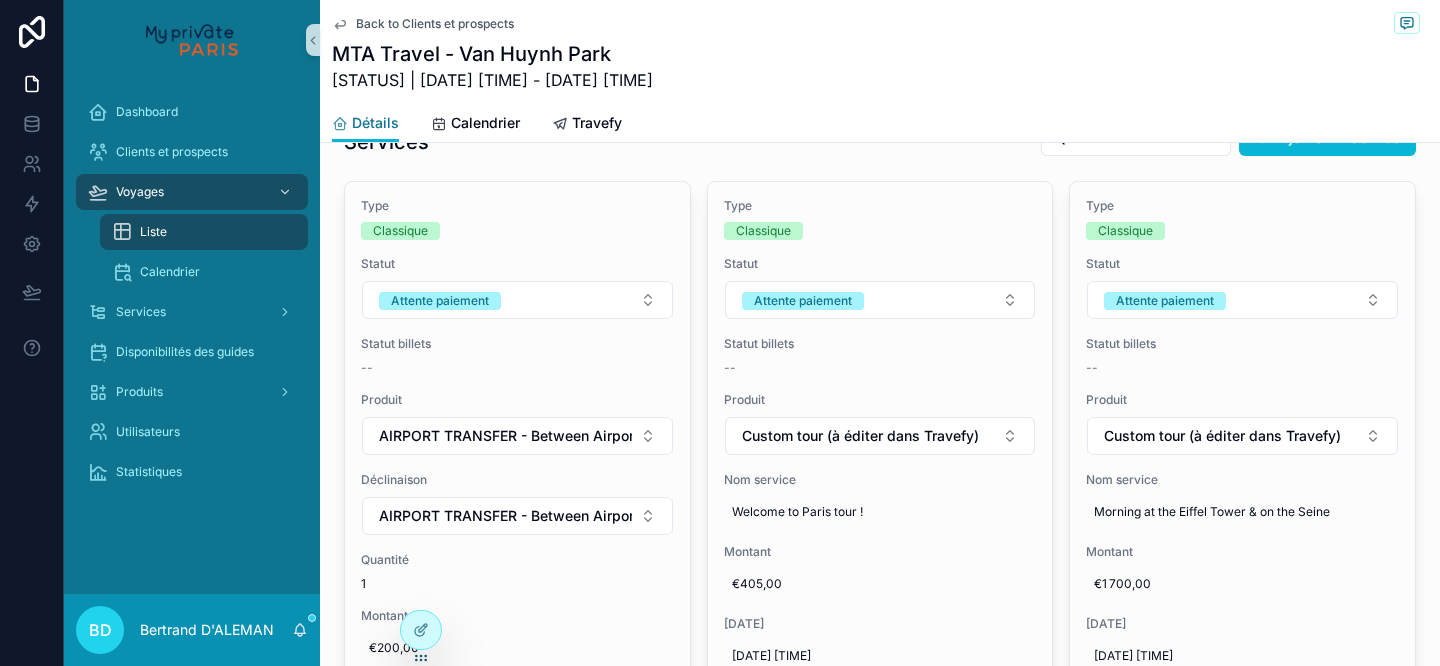 scroll, scrollTop: 893, scrollLeft: 0, axis: vertical 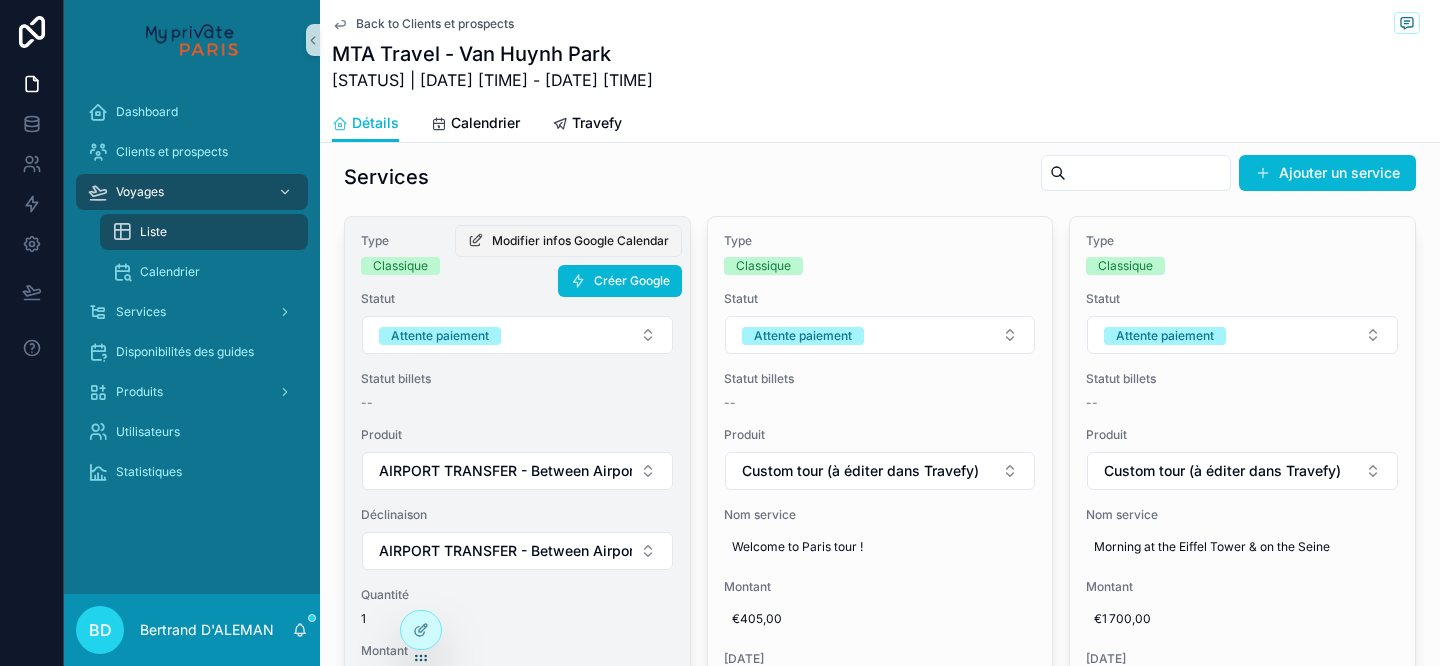 click on "Modifier infos Google Calendar" at bounding box center (580, 241) 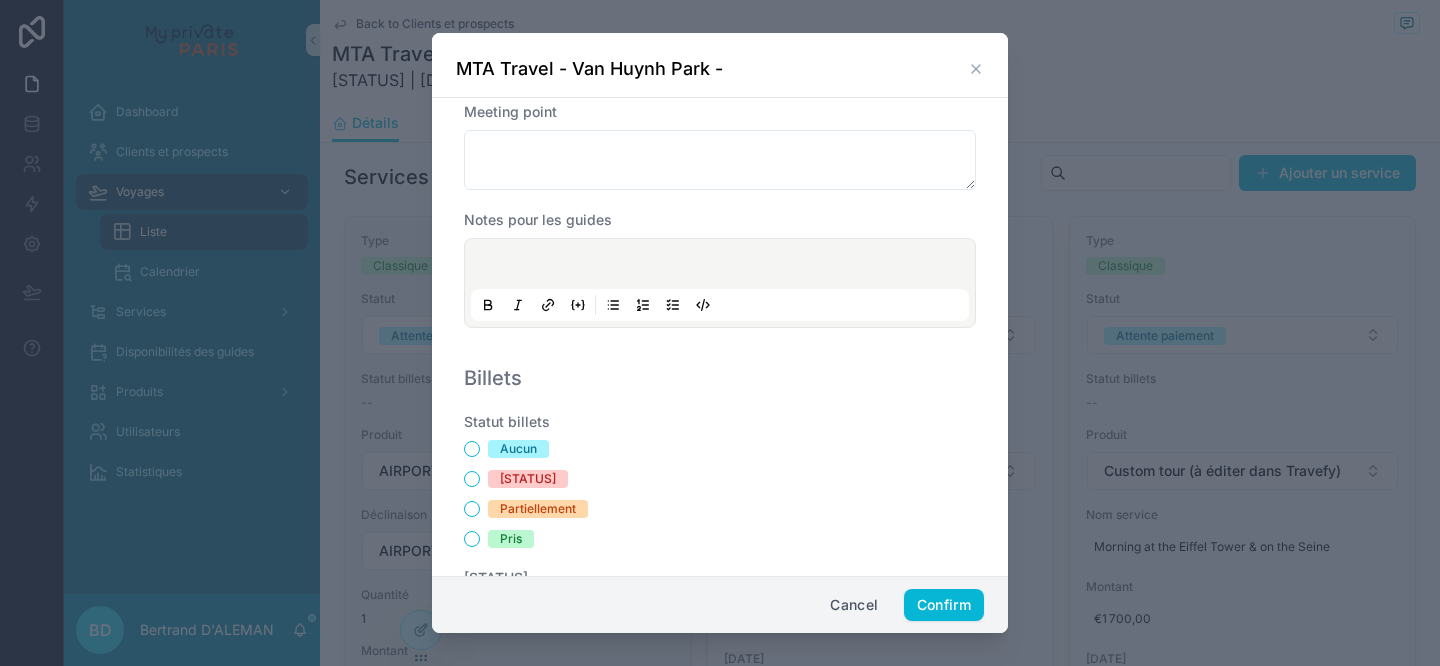 scroll, scrollTop: 143, scrollLeft: 0, axis: vertical 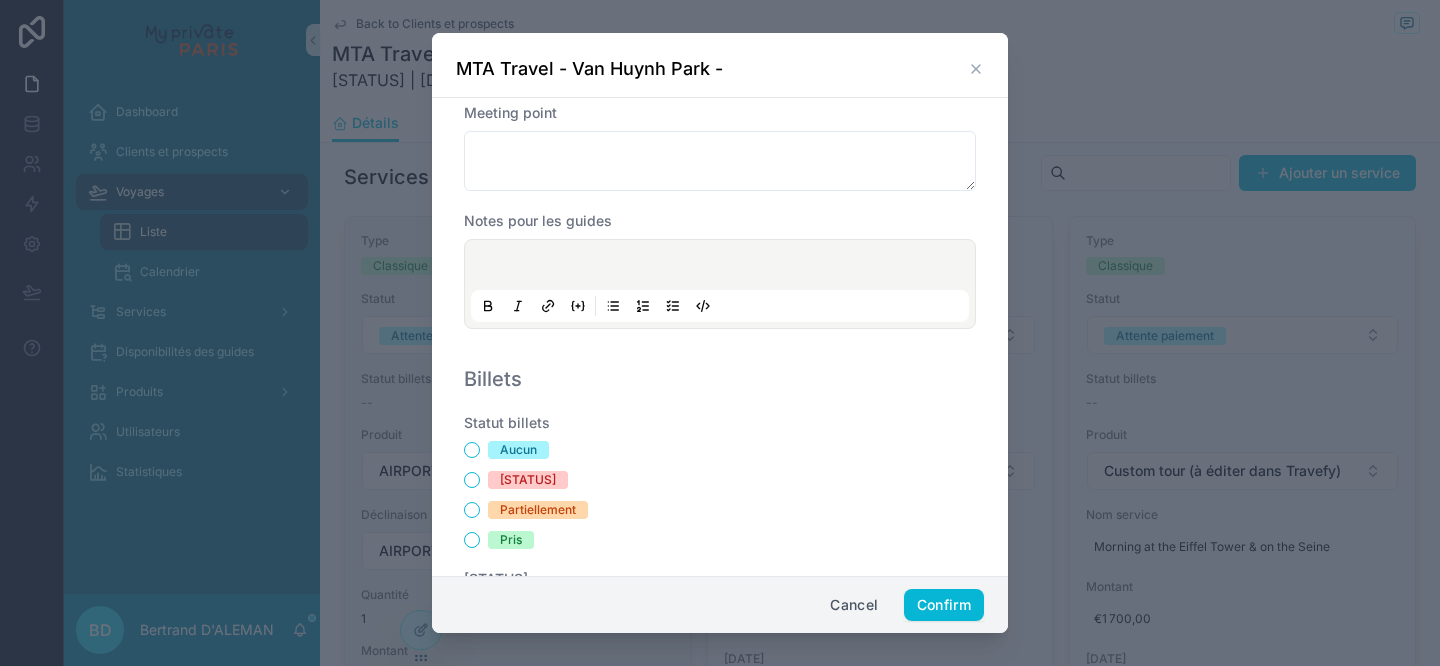 click at bounding box center (724, 268) 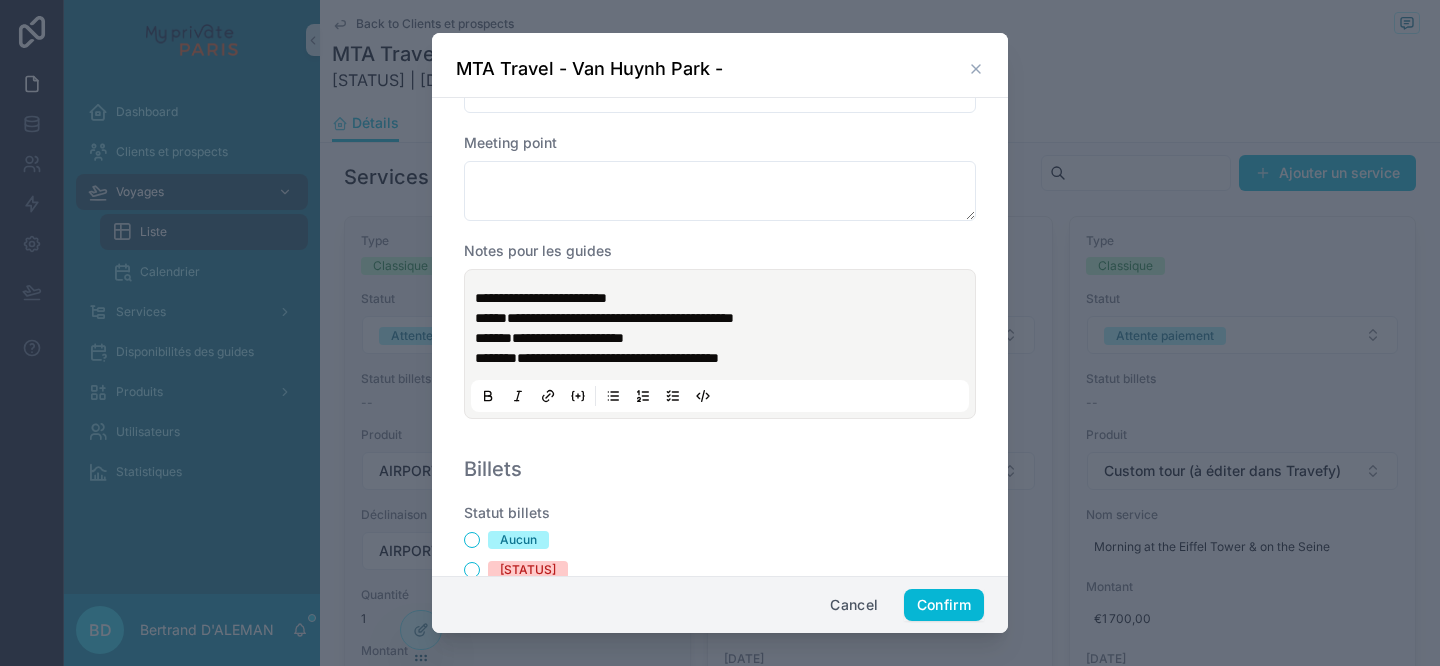 scroll, scrollTop: 0, scrollLeft: 0, axis: both 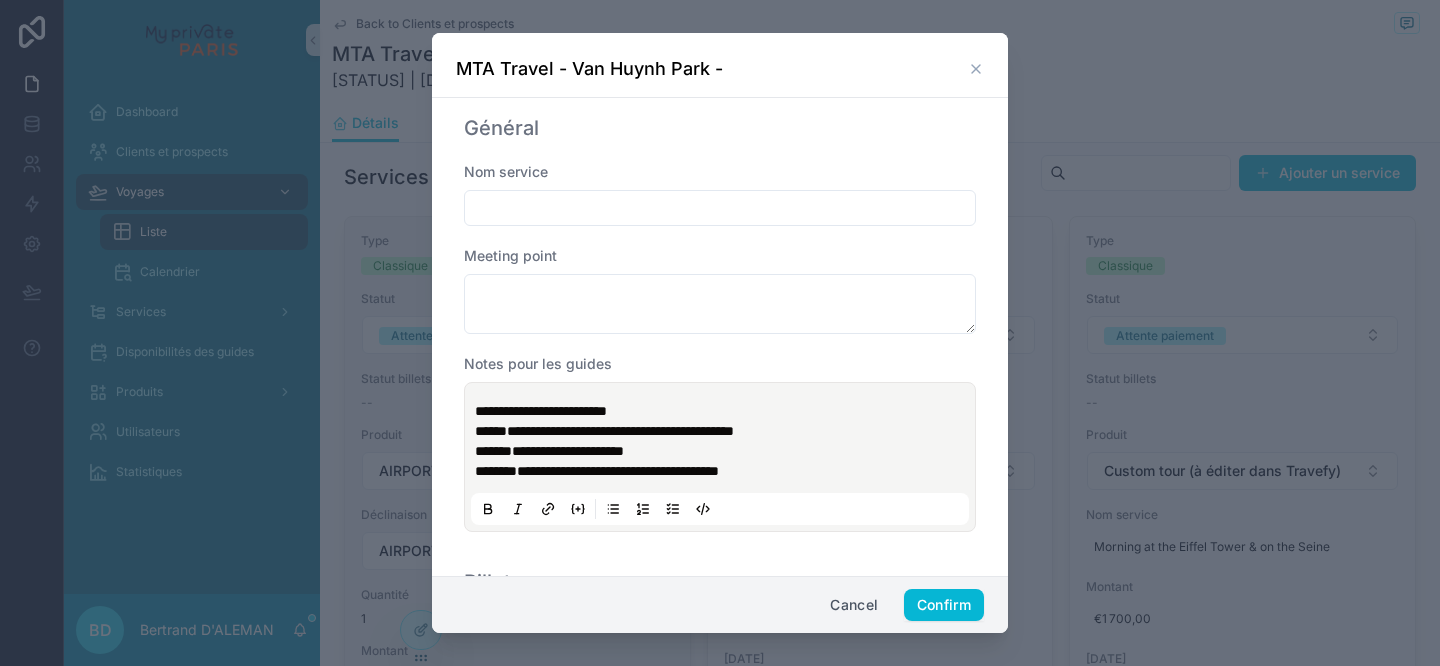 click at bounding box center [720, 208] 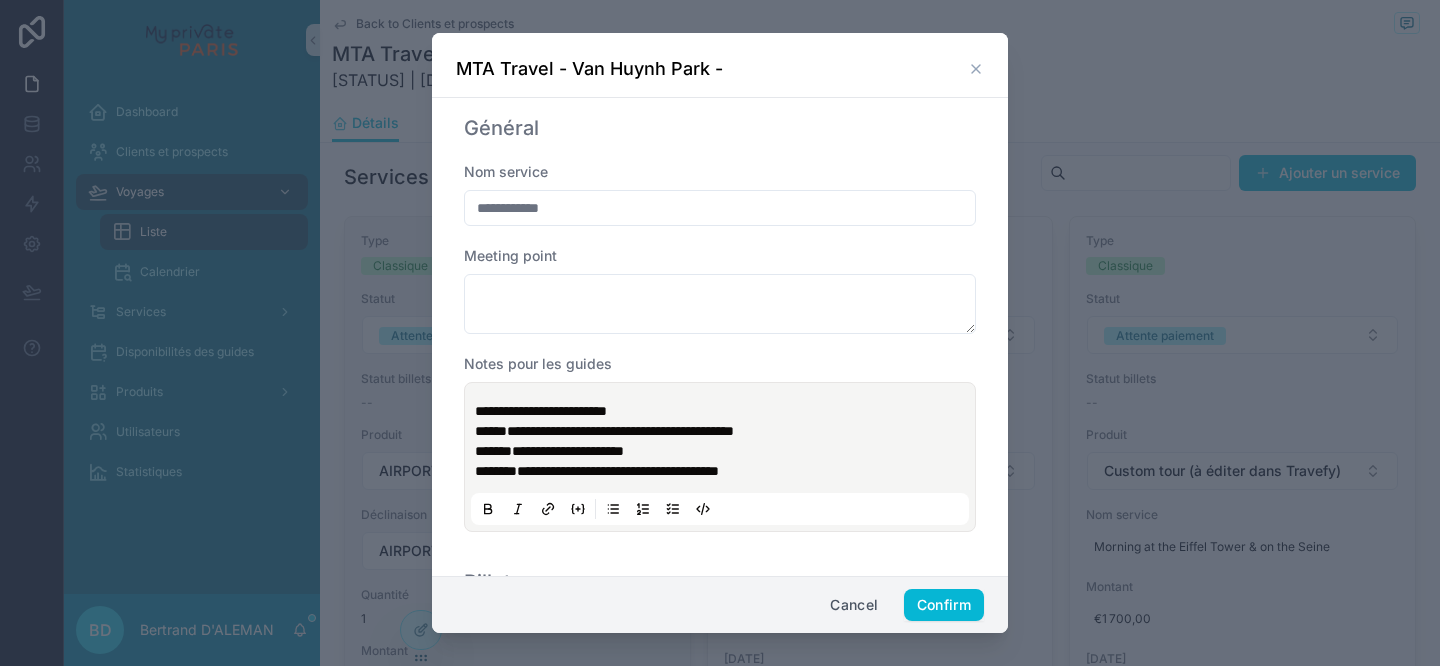 type on "**********" 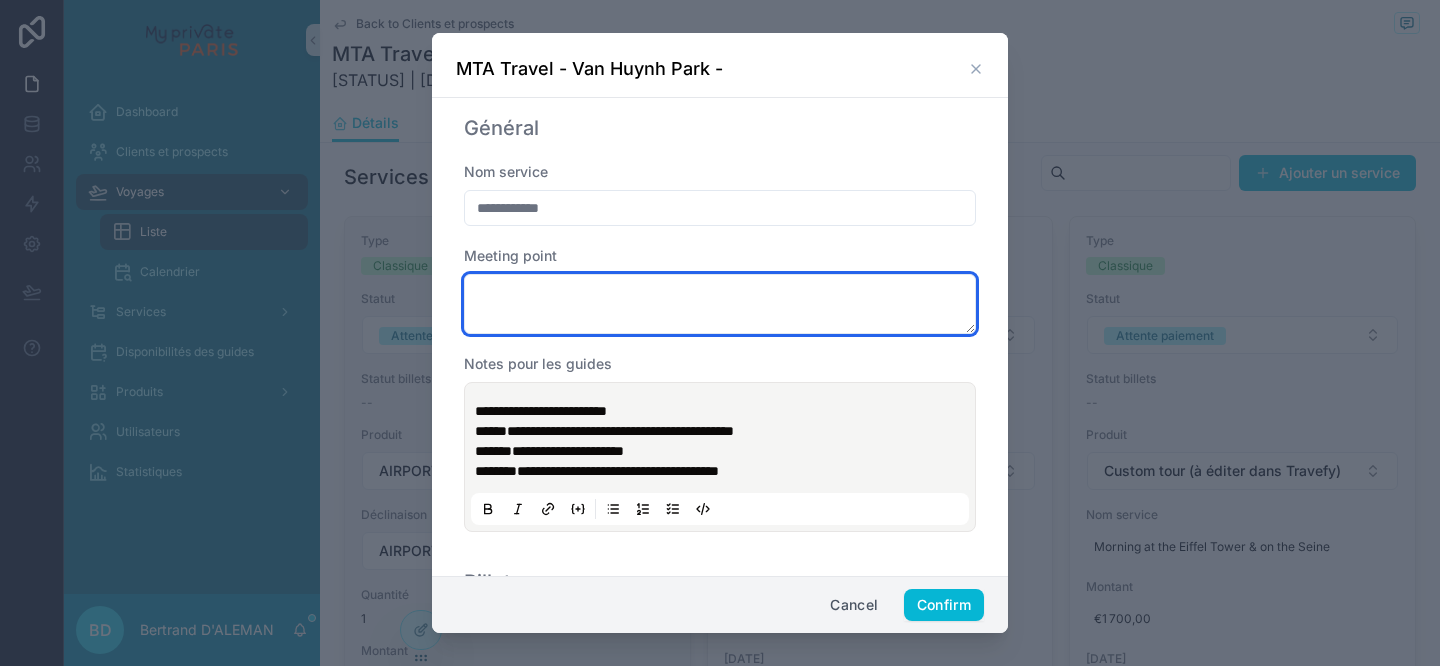 click at bounding box center [720, 304] 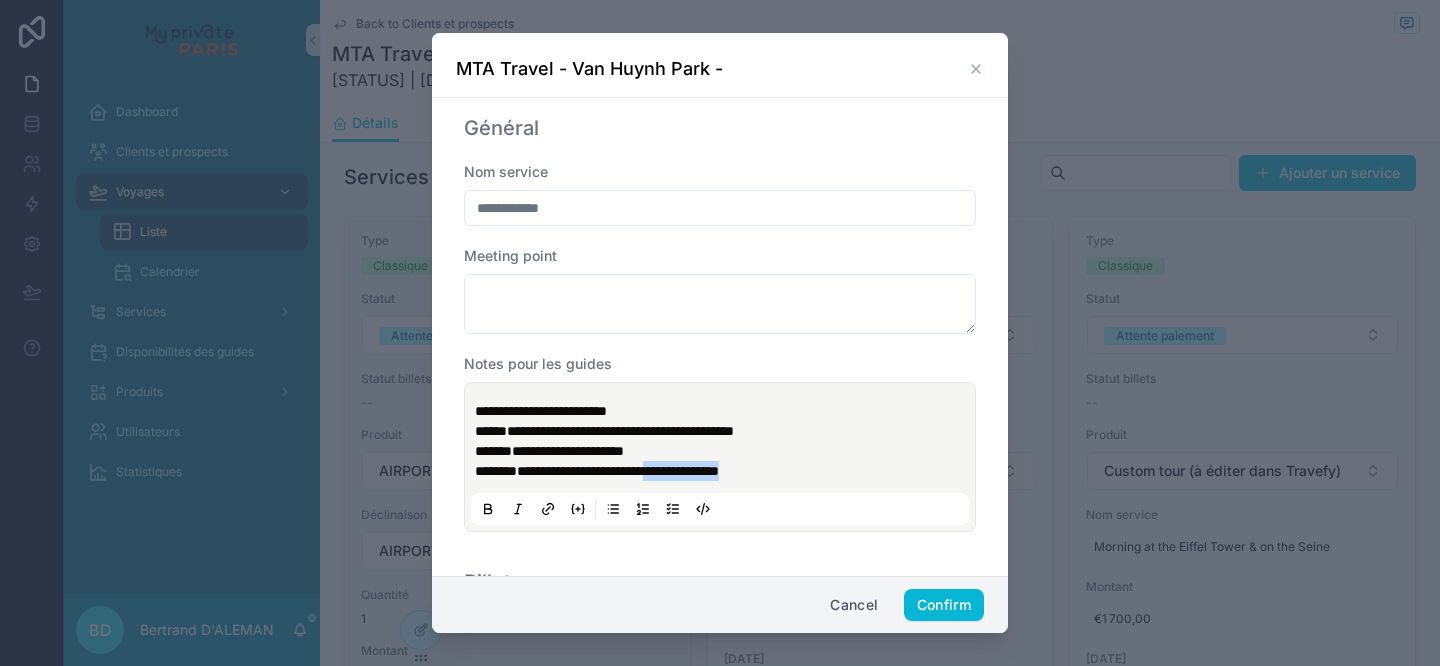 drag, startPoint x: 699, startPoint y: 471, endPoint x: 814, endPoint y: 473, distance: 115.01739 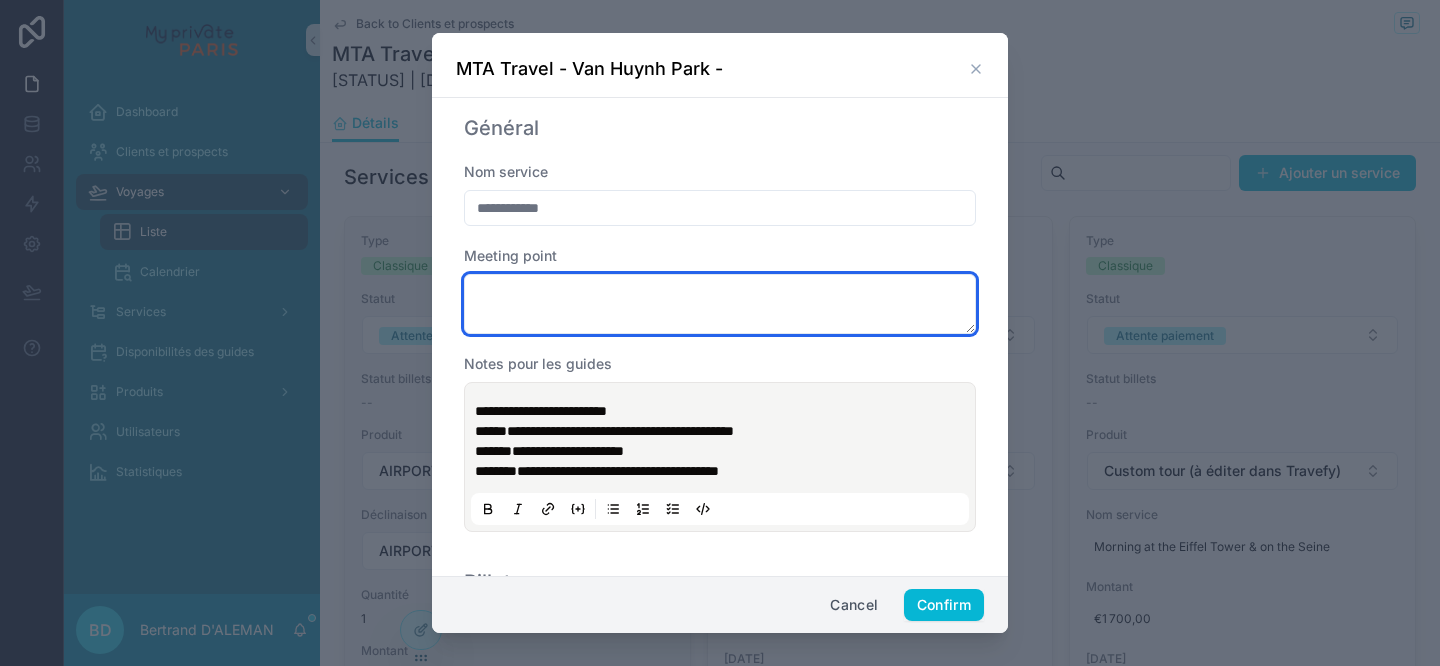 click at bounding box center (720, 304) 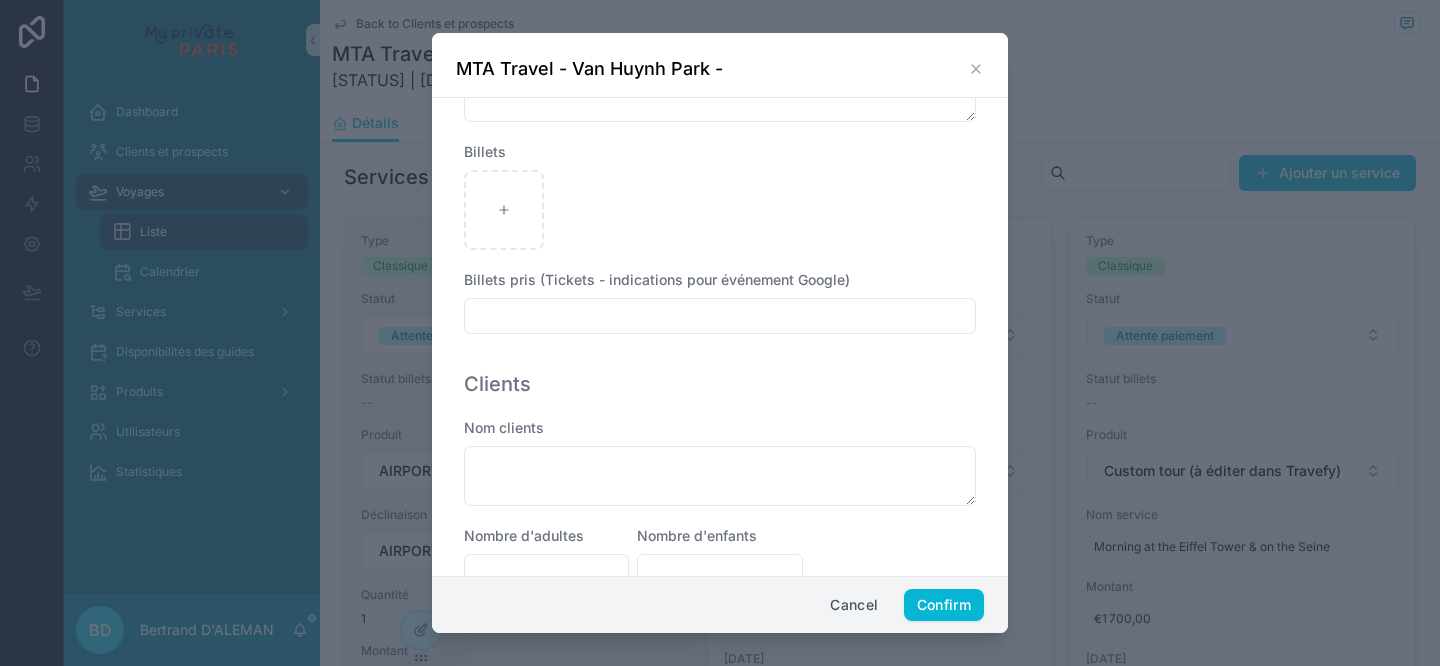 scroll, scrollTop: 735, scrollLeft: 0, axis: vertical 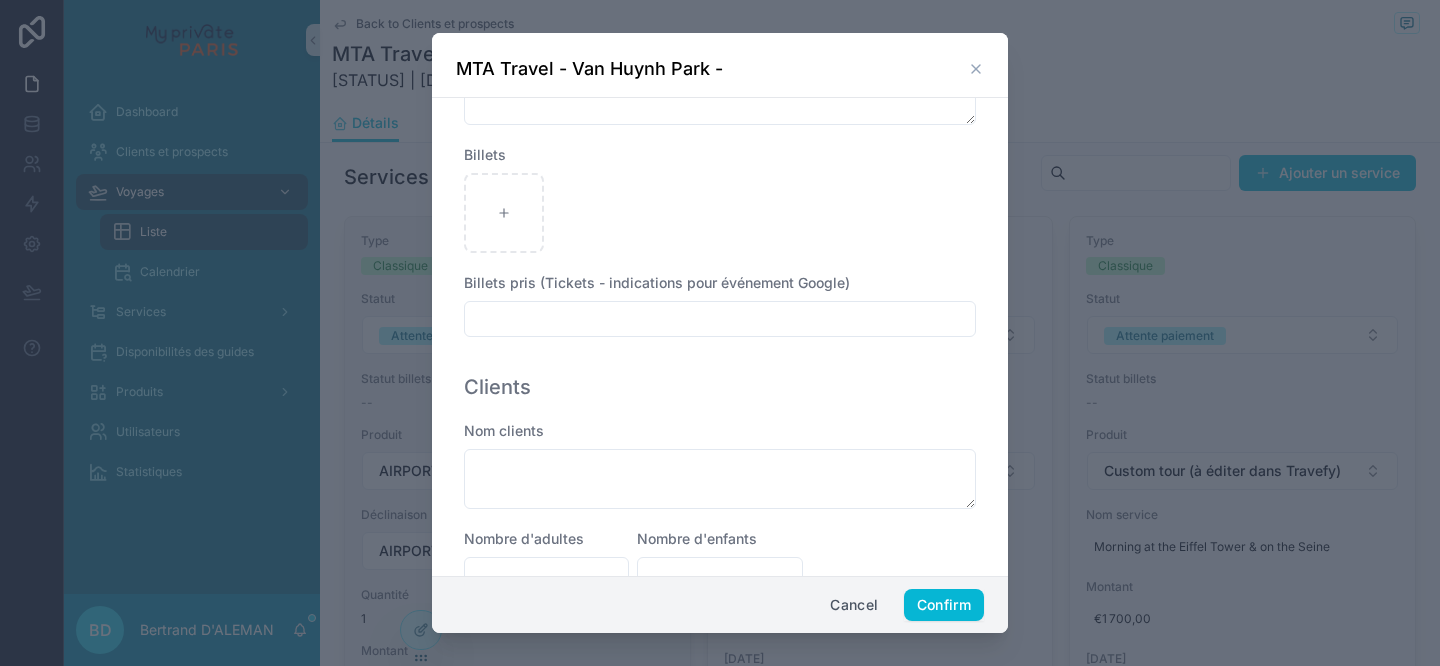 type on "**********" 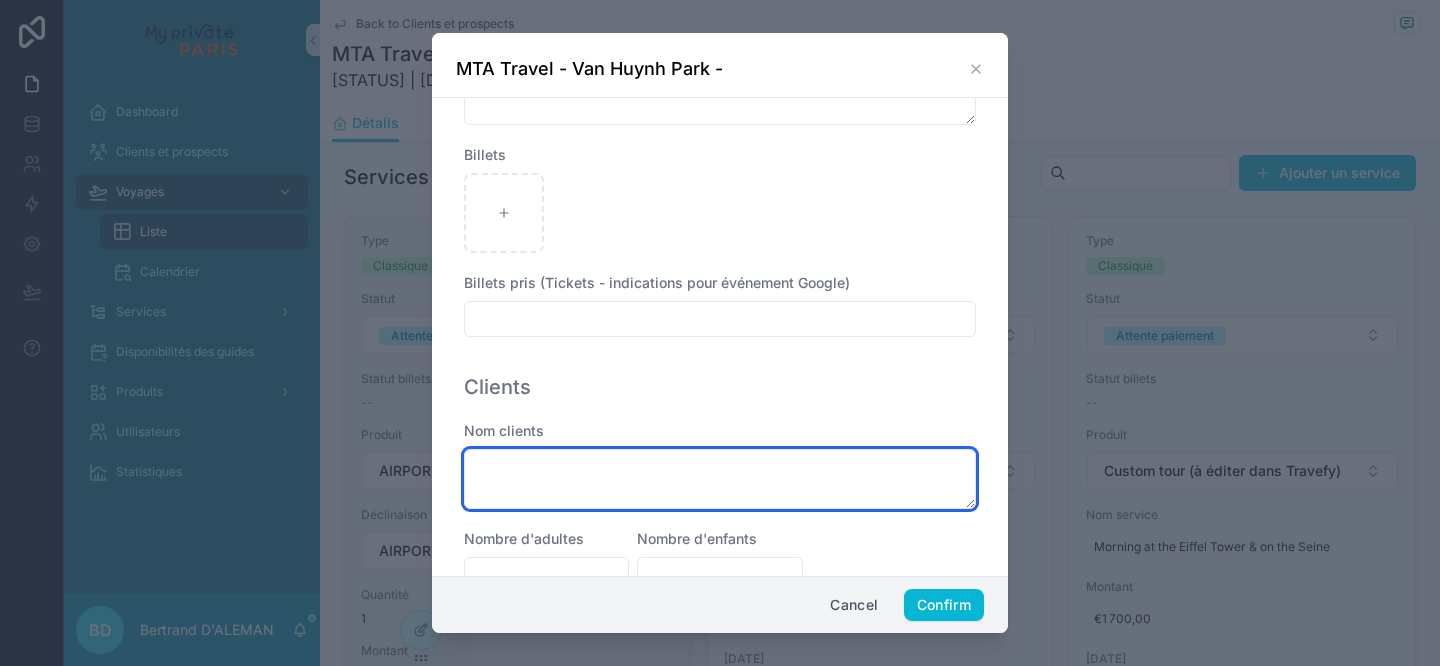 click at bounding box center (720, 479) 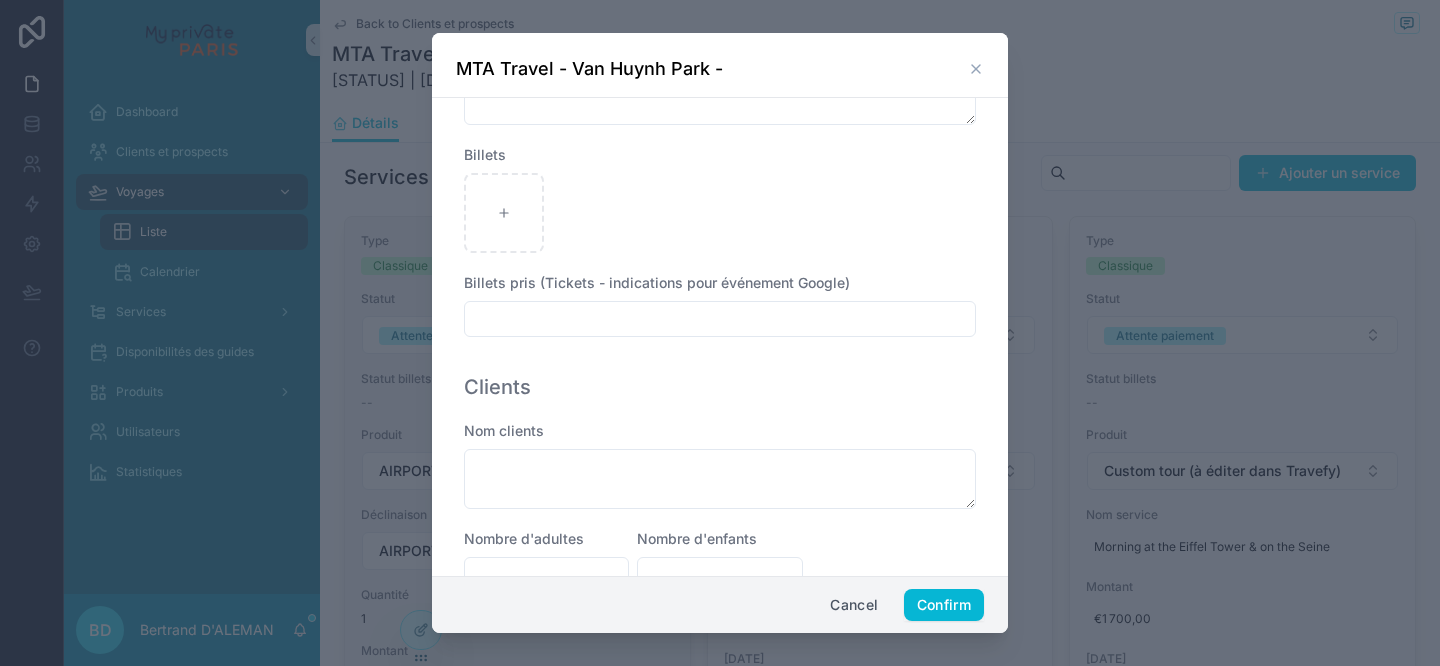 click at bounding box center (546, 575) 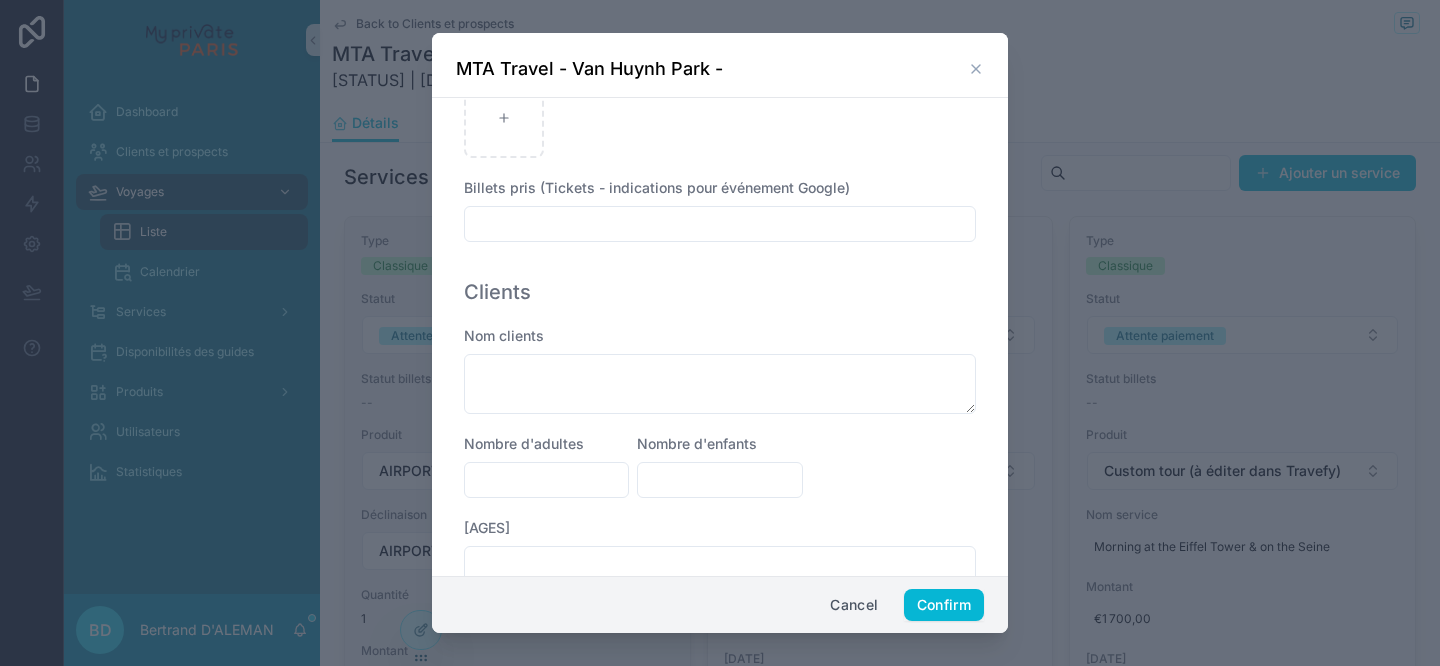 scroll, scrollTop: 841, scrollLeft: 0, axis: vertical 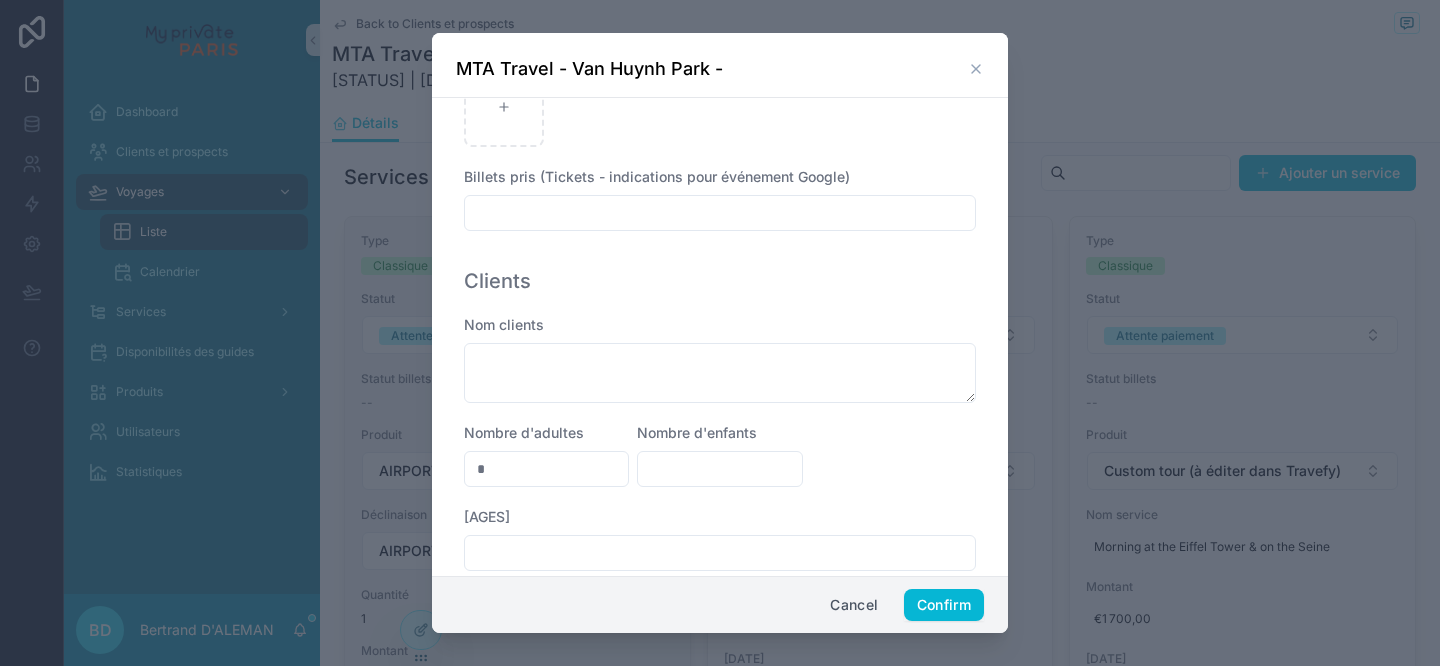 type on "*" 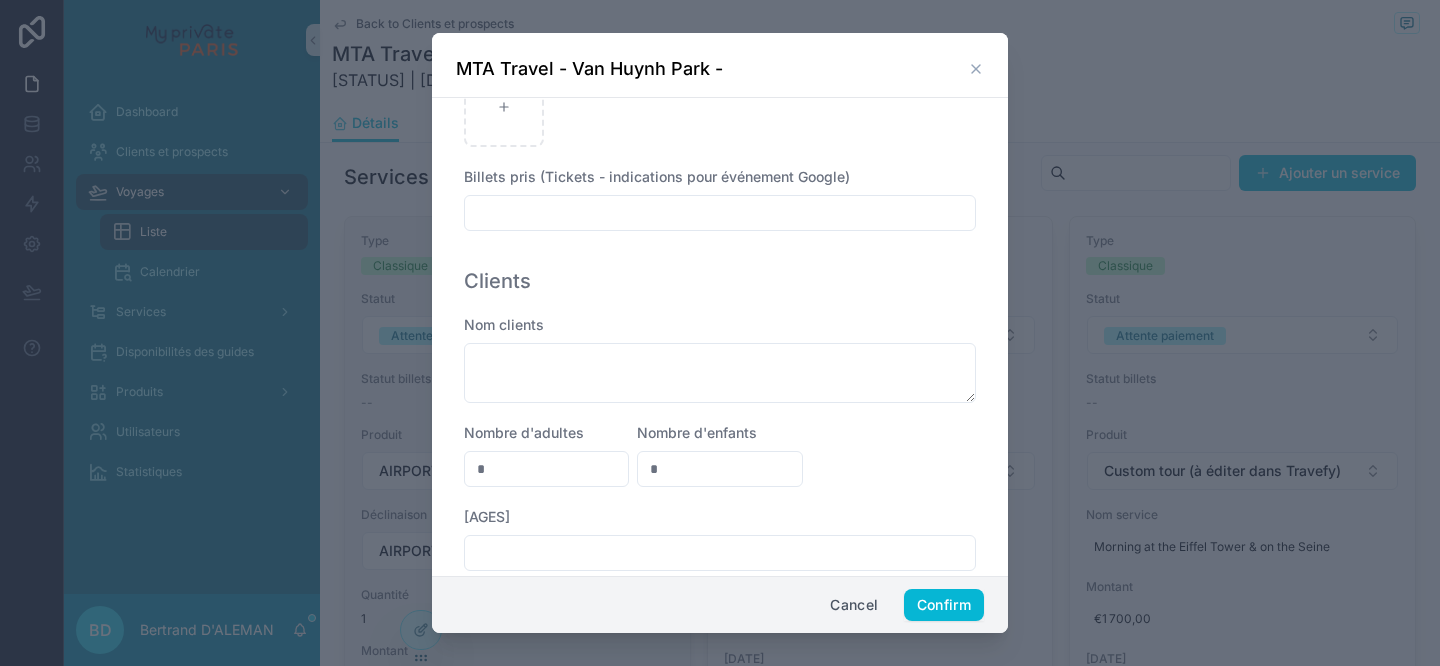 scroll, scrollTop: 1070, scrollLeft: 0, axis: vertical 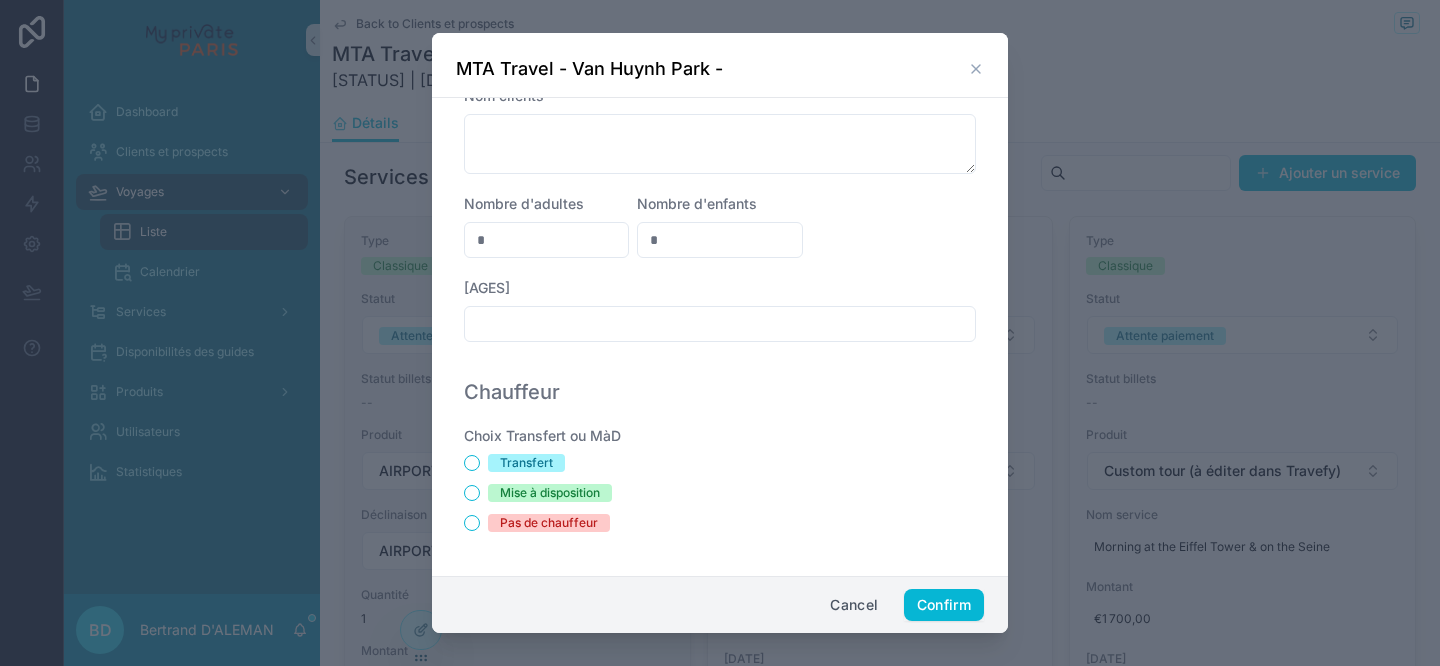 type on "*" 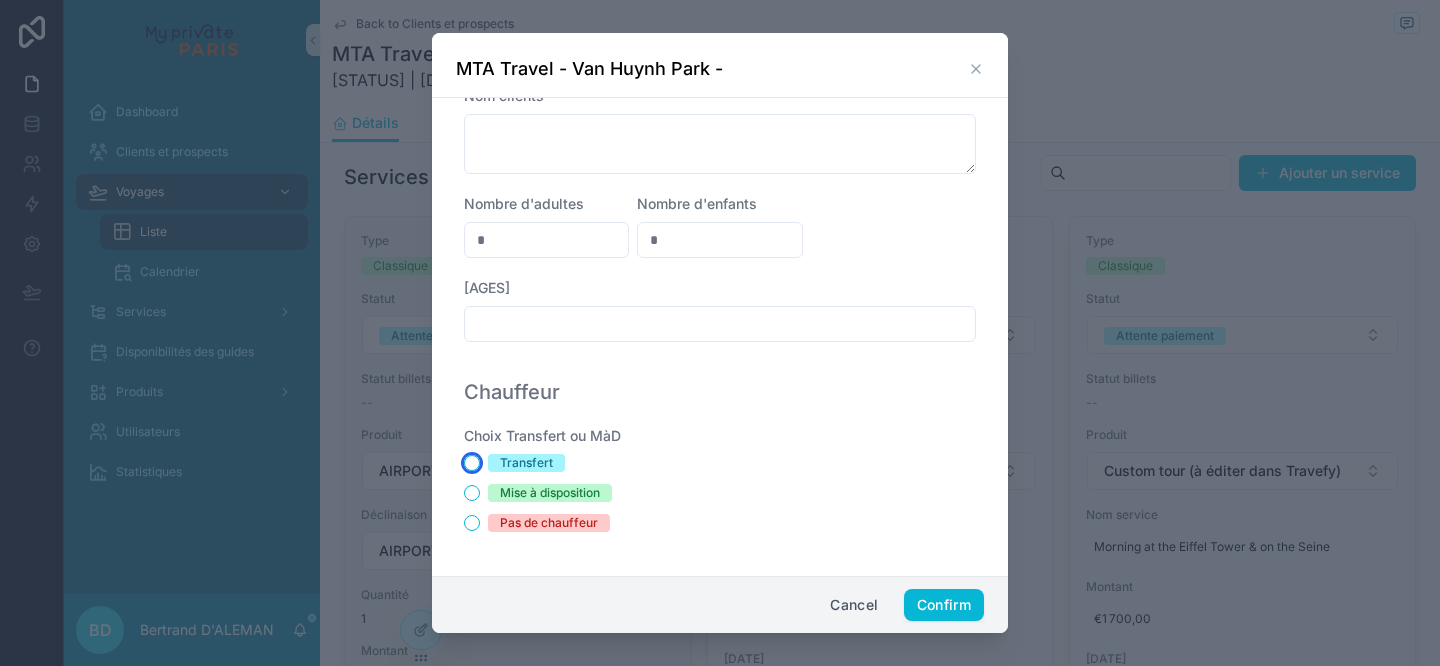 click on "Transfert" at bounding box center (472, 463) 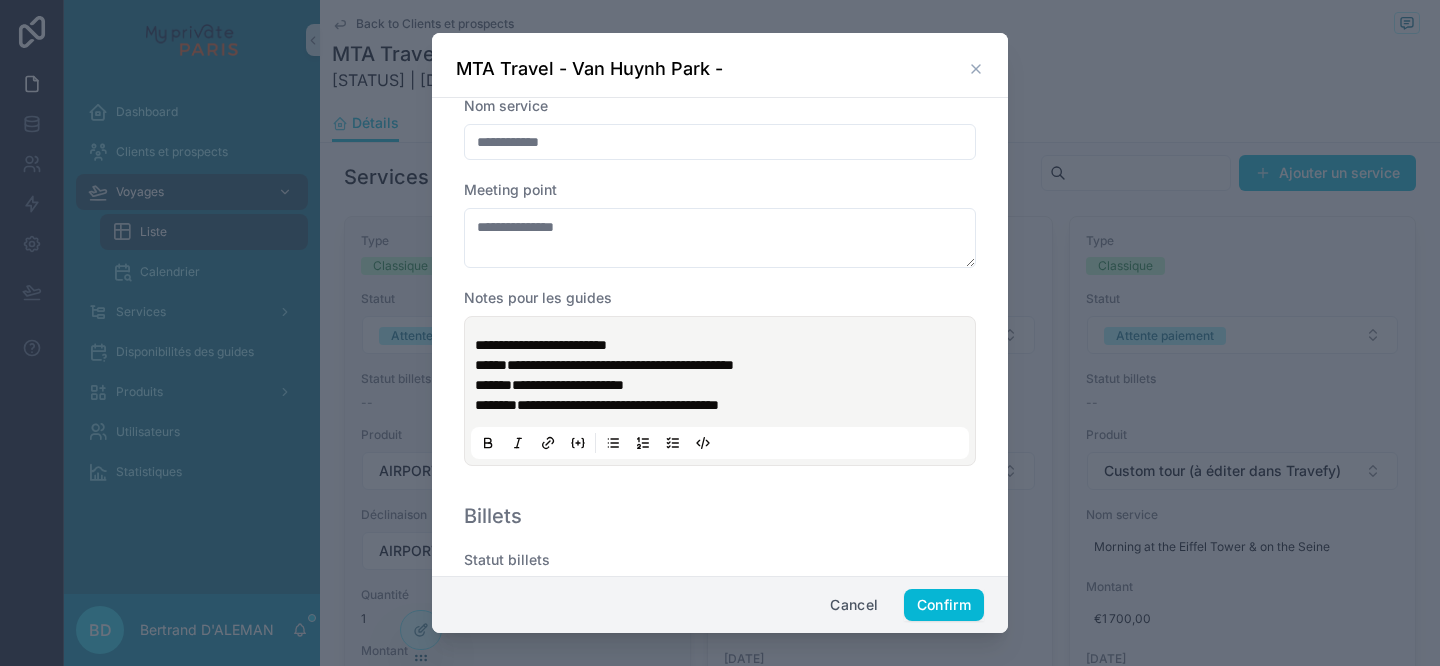 scroll, scrollTop: 0, scrollLeft: 0, axis: both 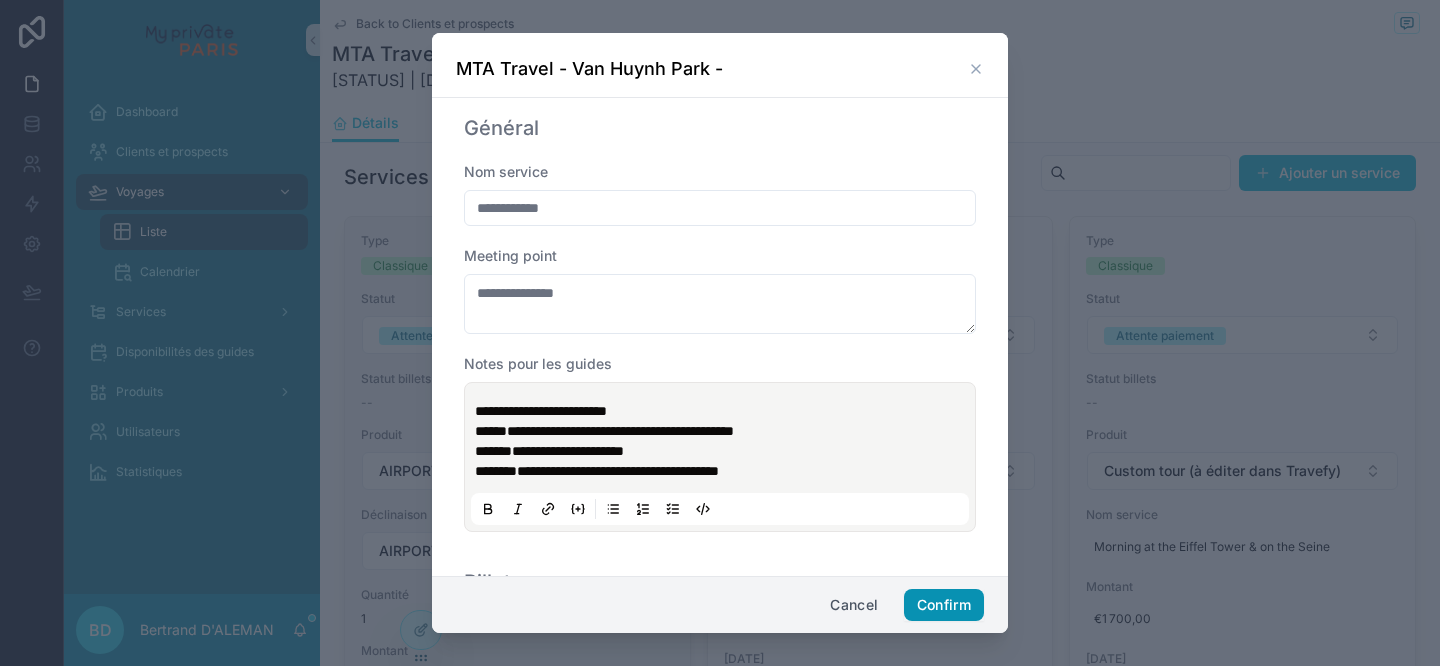 click on "Confirm" at bounding box center [944, 605] 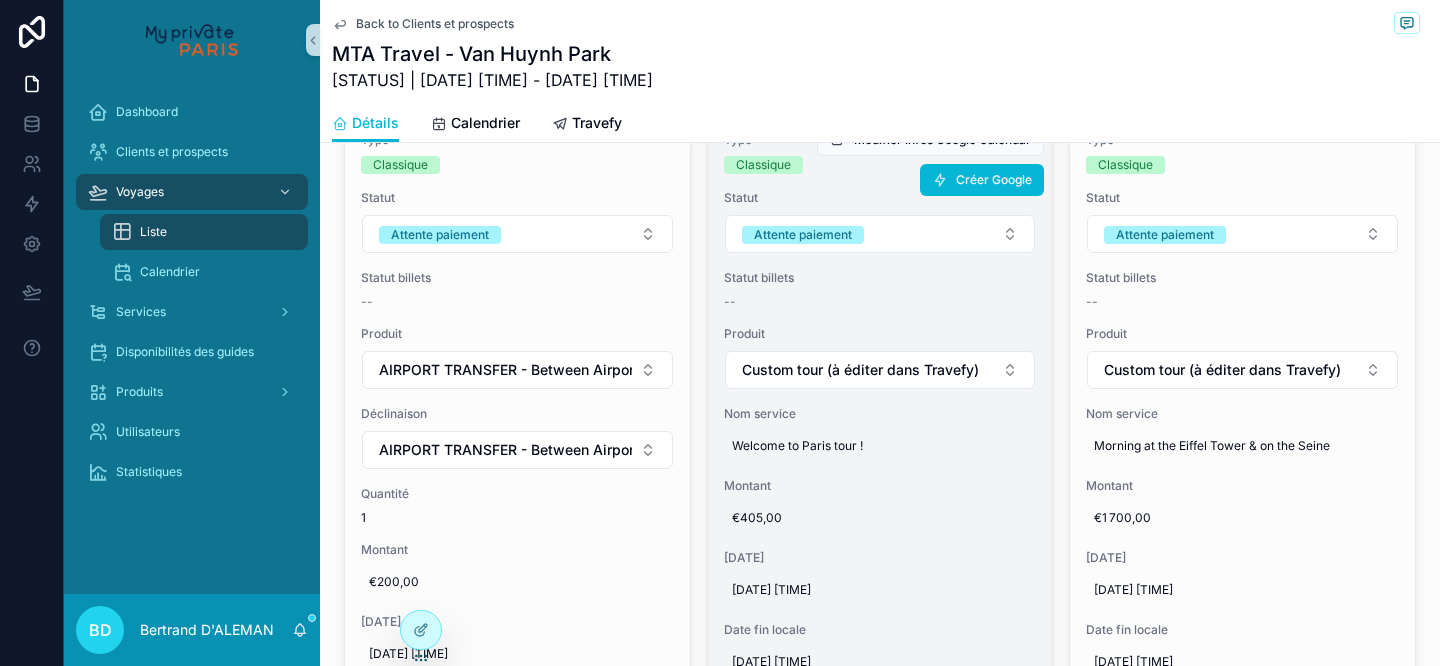 scroll, scrollTop: 1073, scrollLeft: 0, axis: vertical 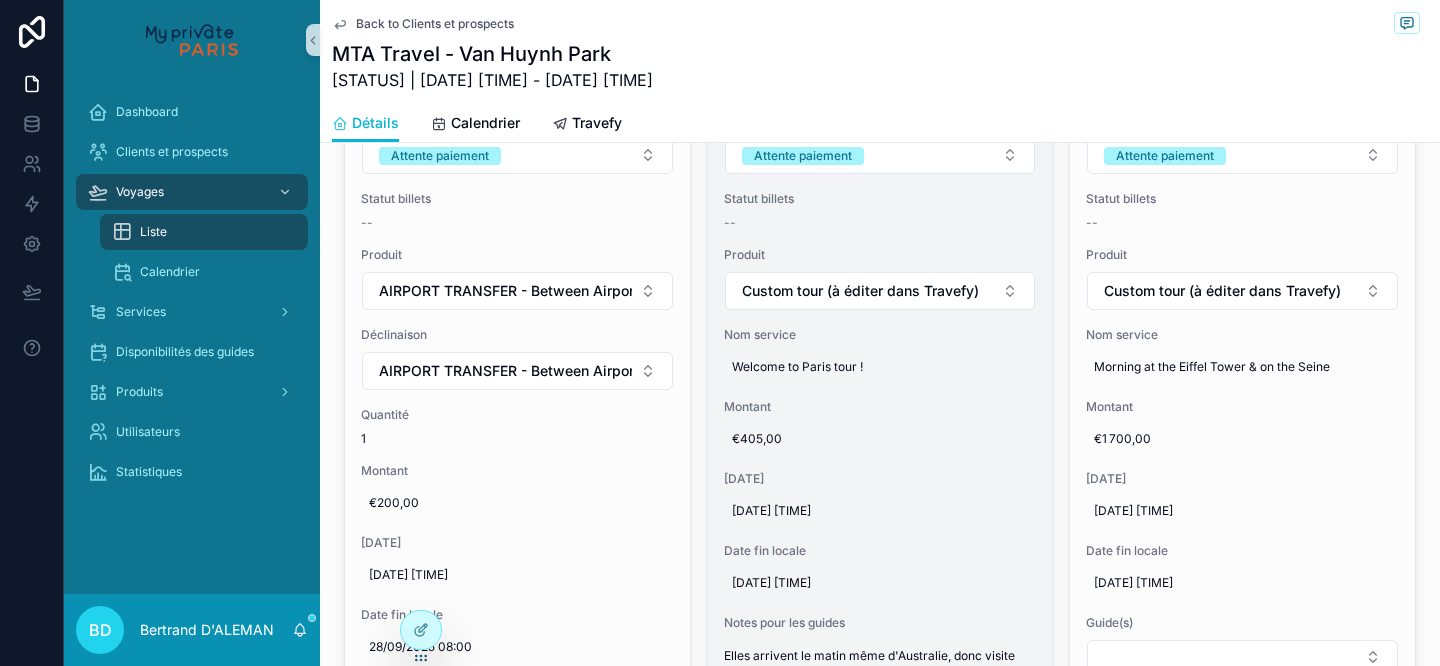 click on "€405,00" at bounding box center [880, 439] 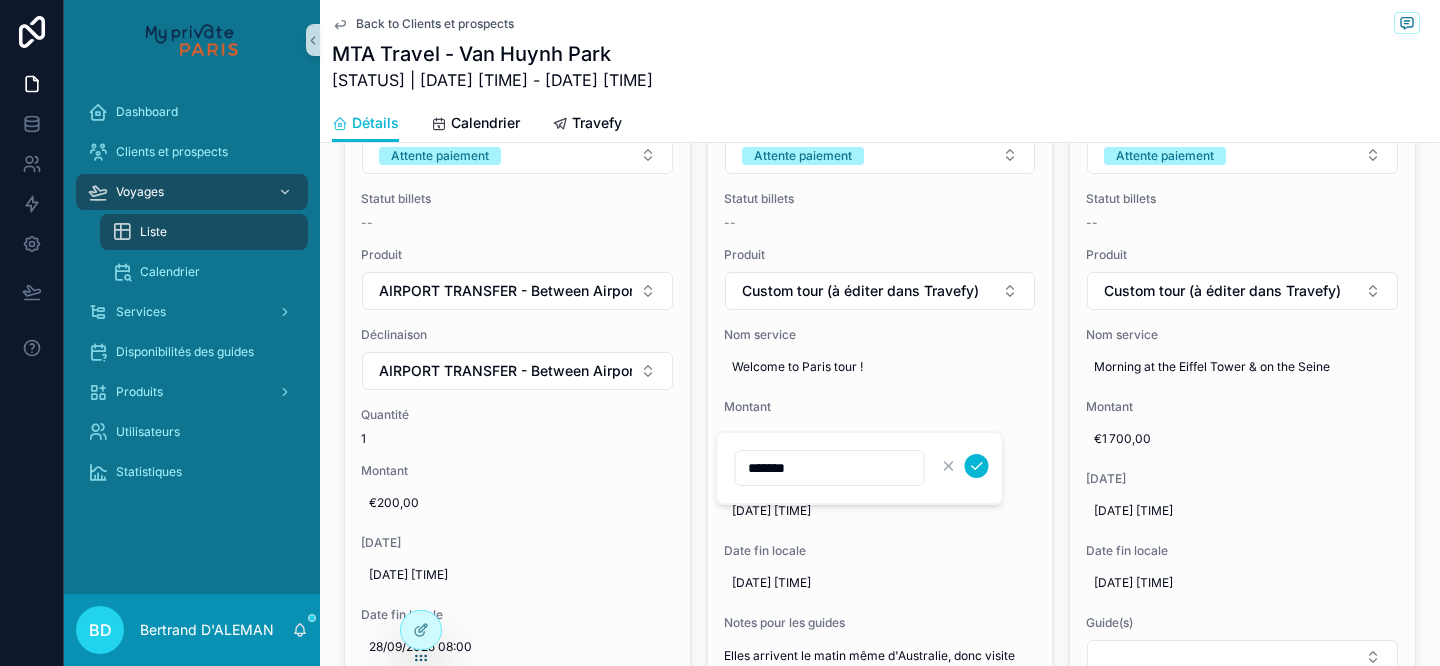 click on "*******" at bounding box center (830, 468) 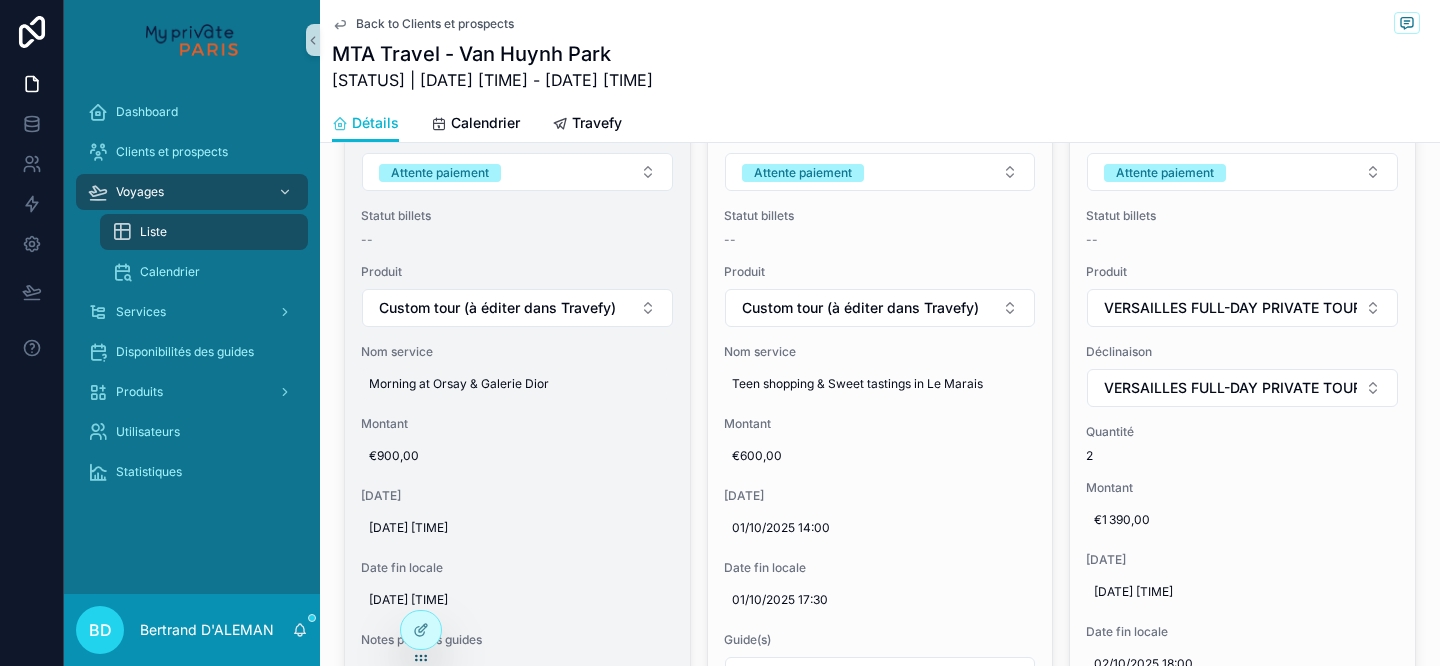 scroll, scrollTop: 2087, scrollLeft: 0, axis: vertical 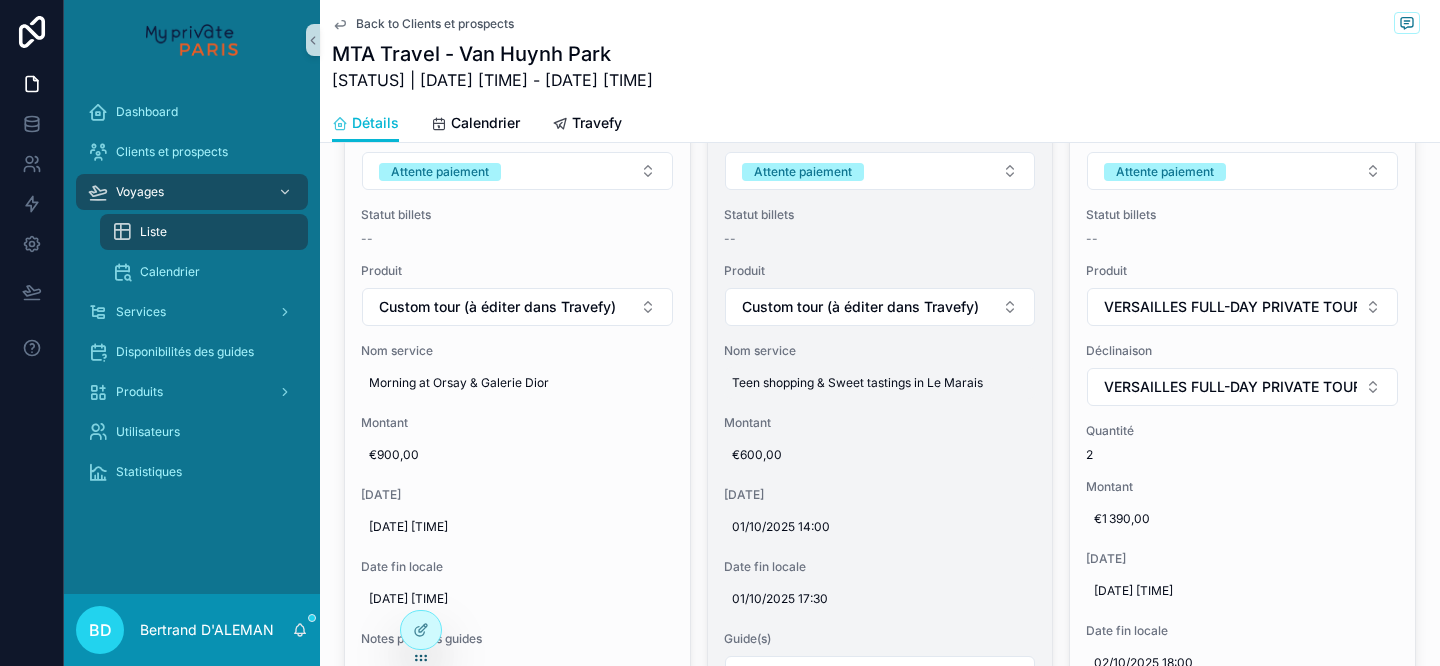 click on "Teen shopping & Sweet tastings in Le Marais" at bounding box center [880, 383] 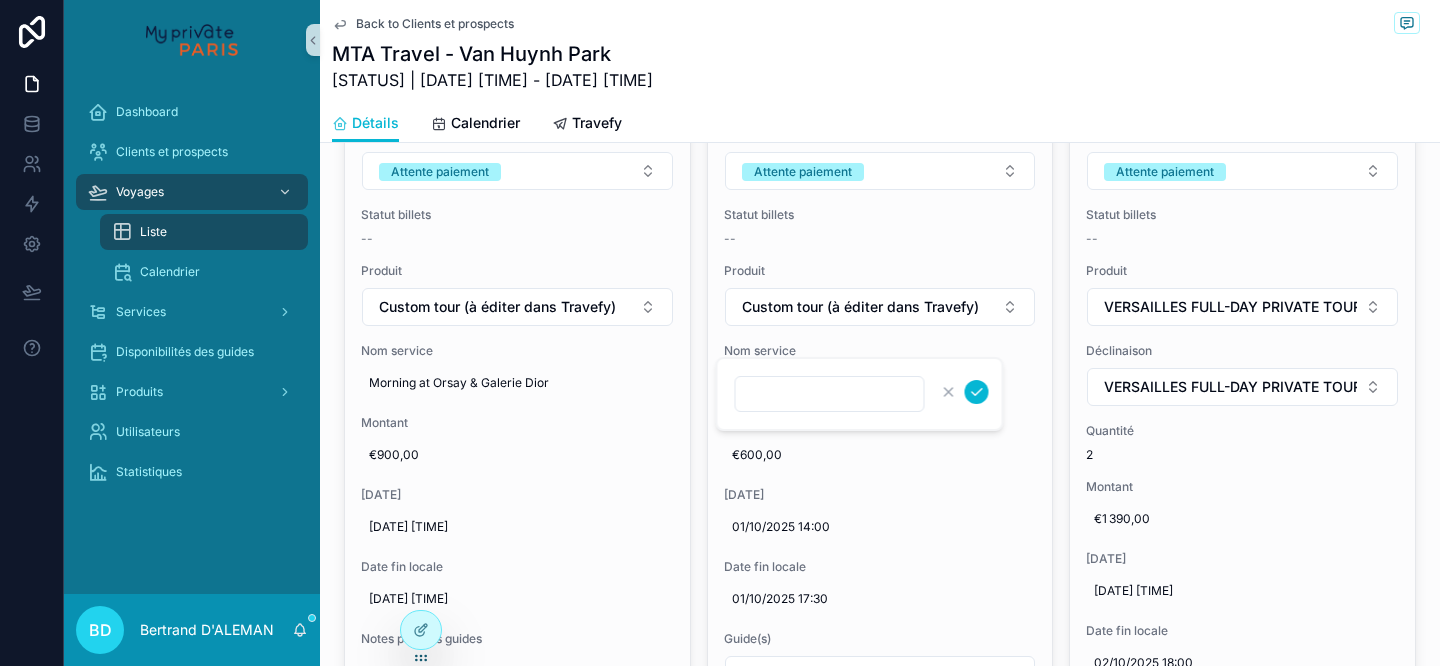 scroll, scrollTop: 0, scrollLeft: 0, axis: both 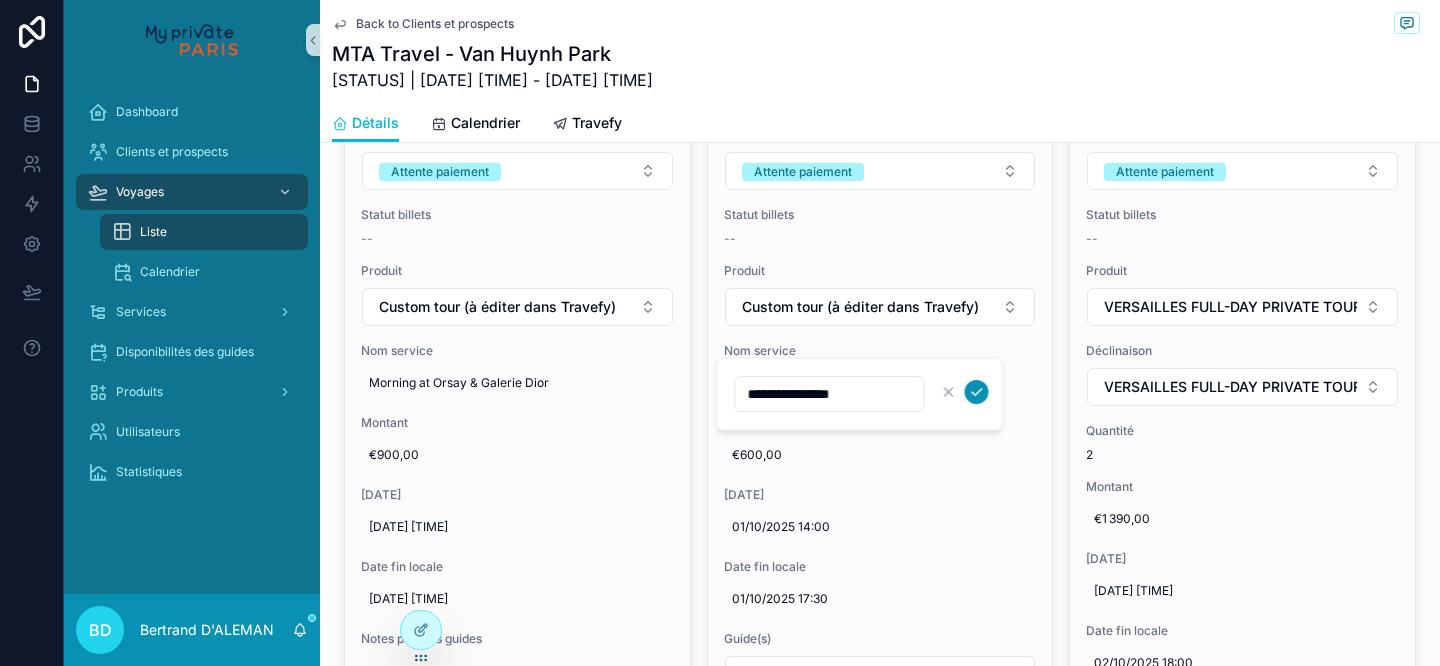 type on "**********" 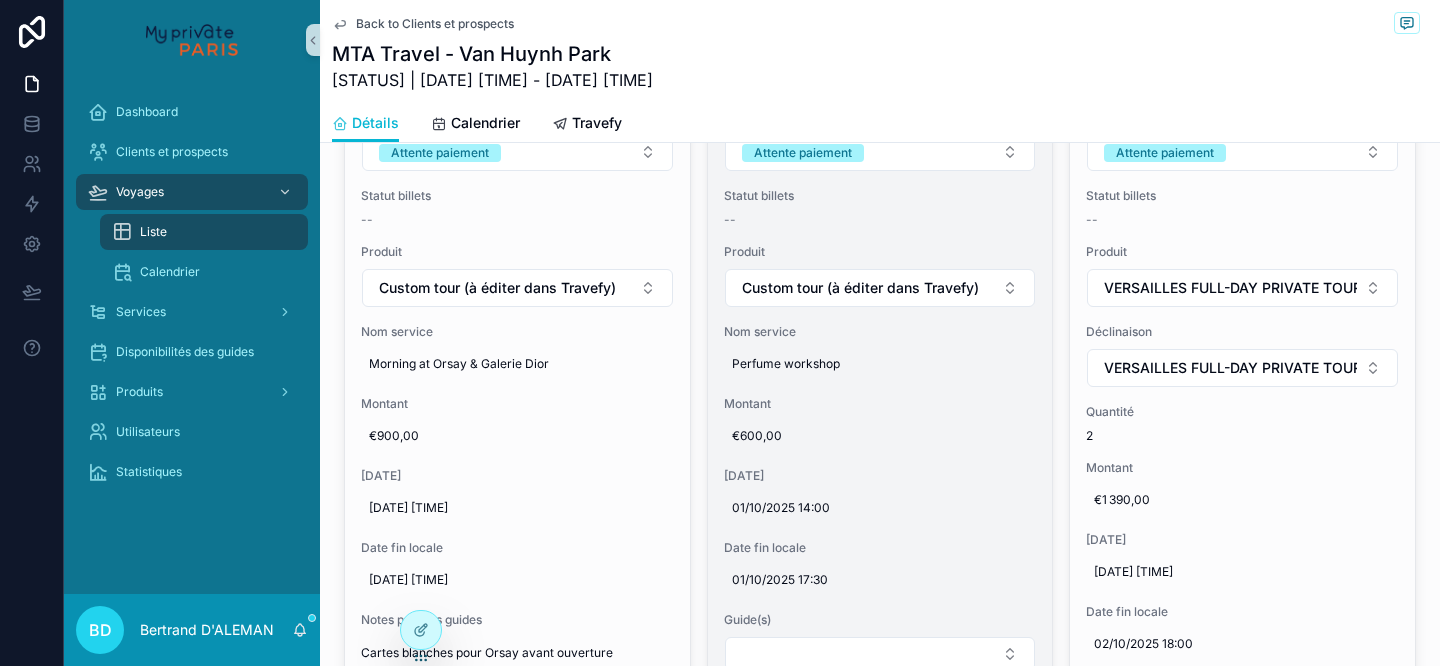 scroll, scrollTop: 2117, scrollLeft: 0, axis: vertical 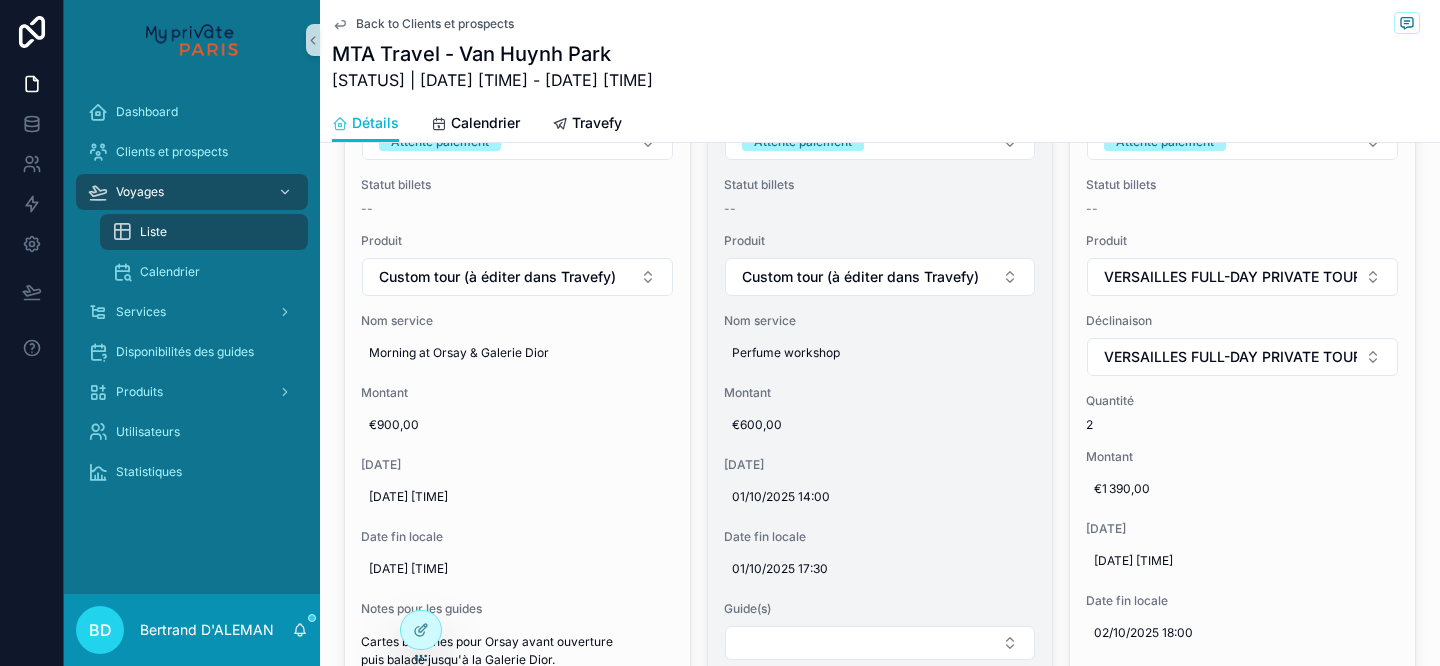 click on "€600,00" at bounding box center (880, 425) 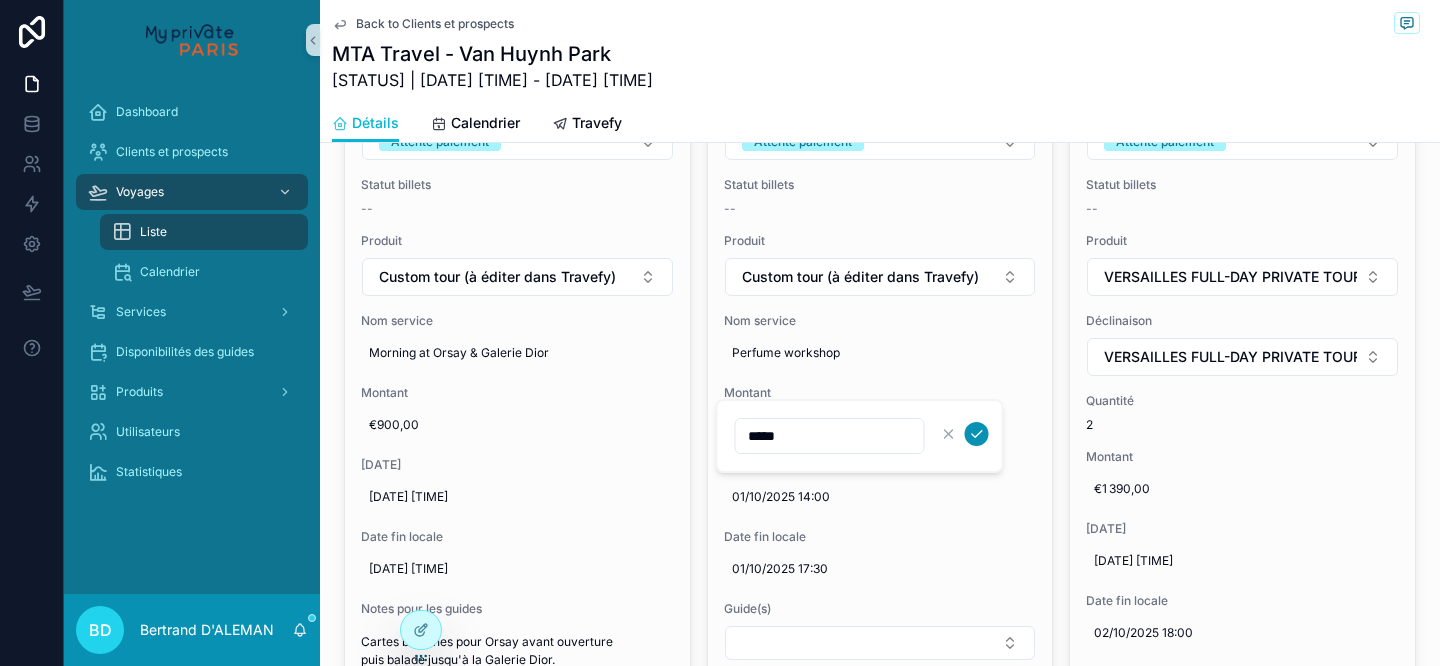 type on "*****" 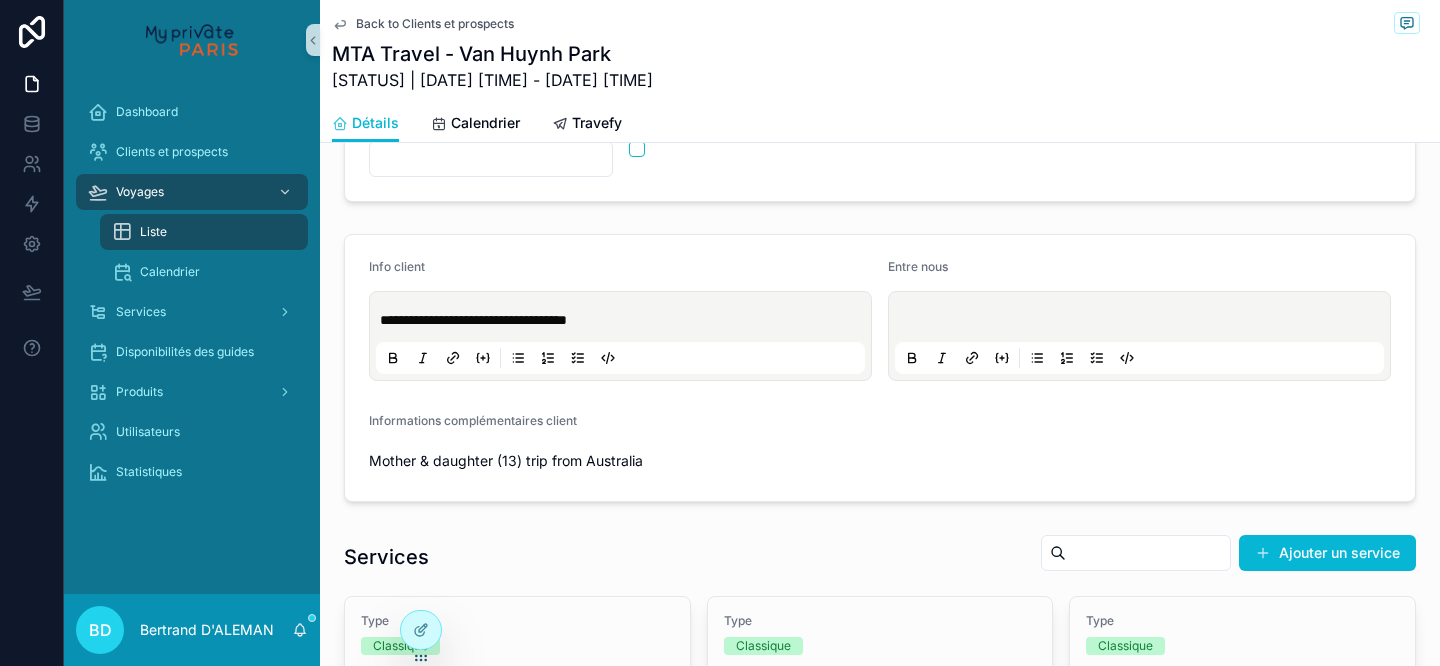 scroll, scrollTop: 0, scrollLeft: 0, axis: both 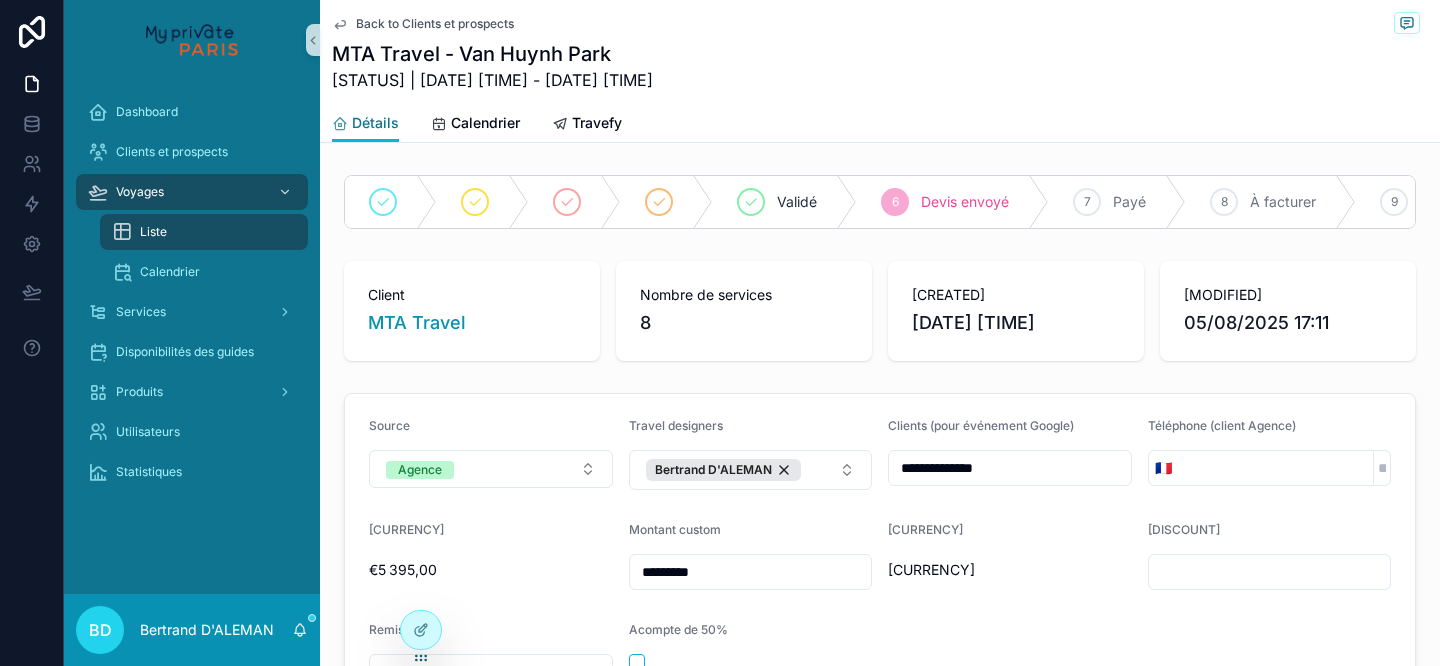 click on "Détails" at bounding box center (375, 123) 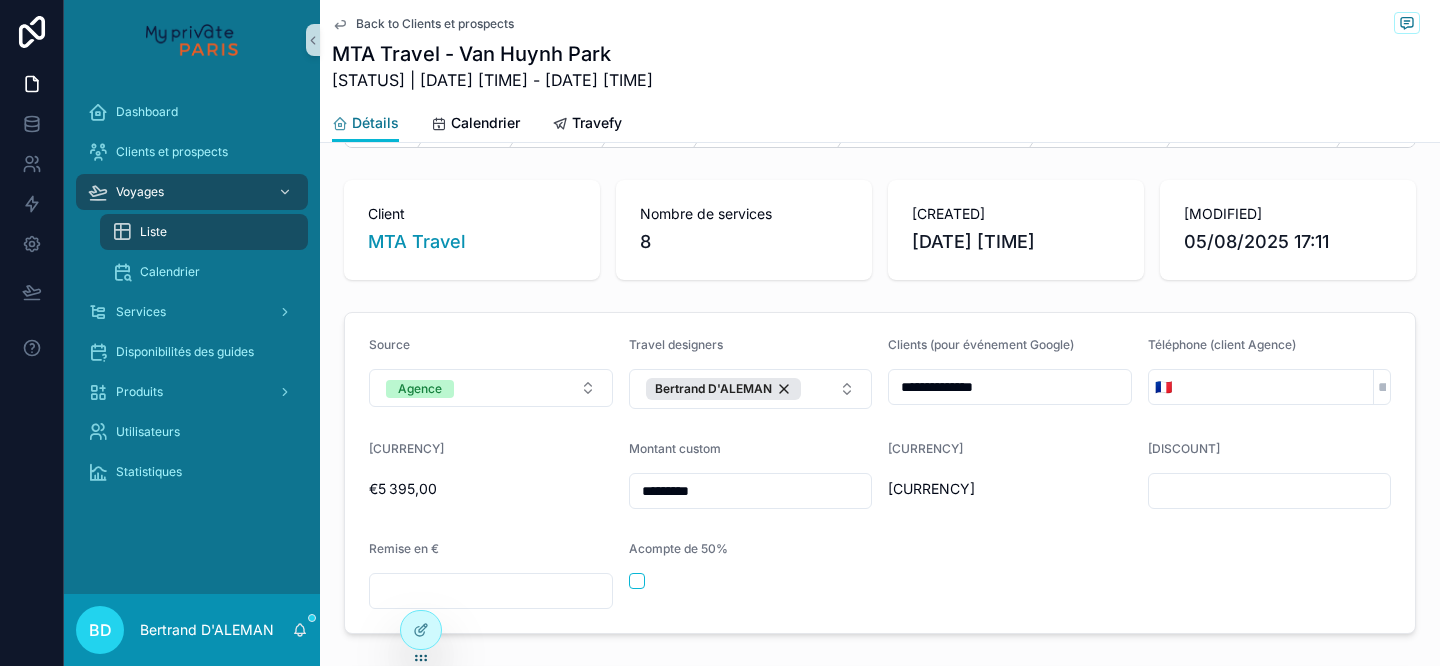 scroll, scrollTop: 0, scrollLeft: 0, axis: both 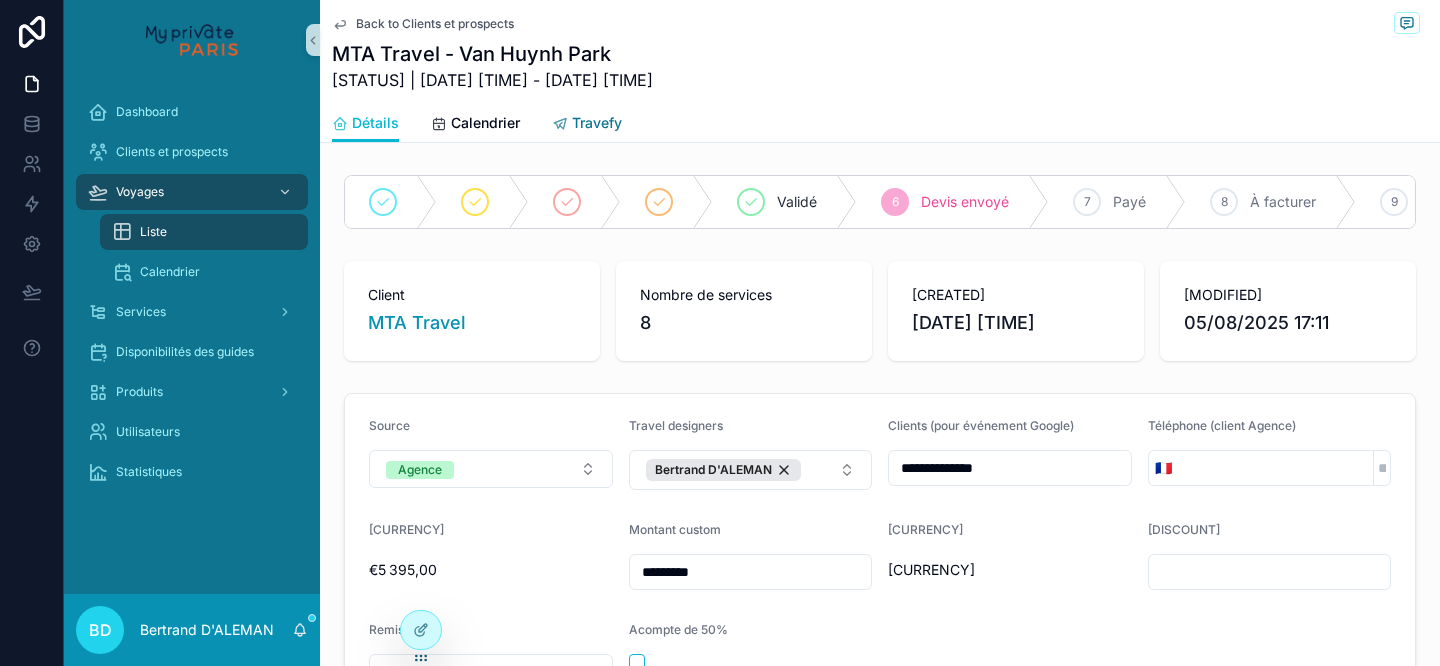 click on "Travefy" at bounding box center [597, 123] 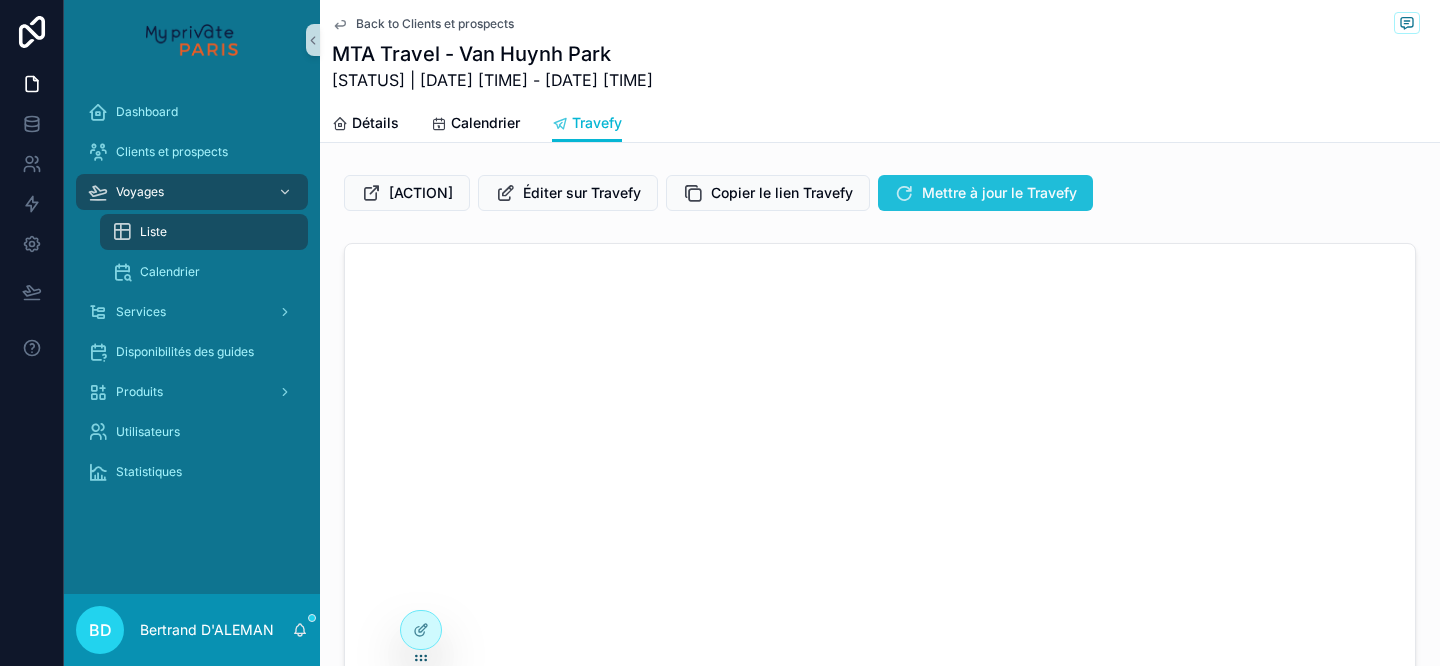click at bounding box center [904, 193] 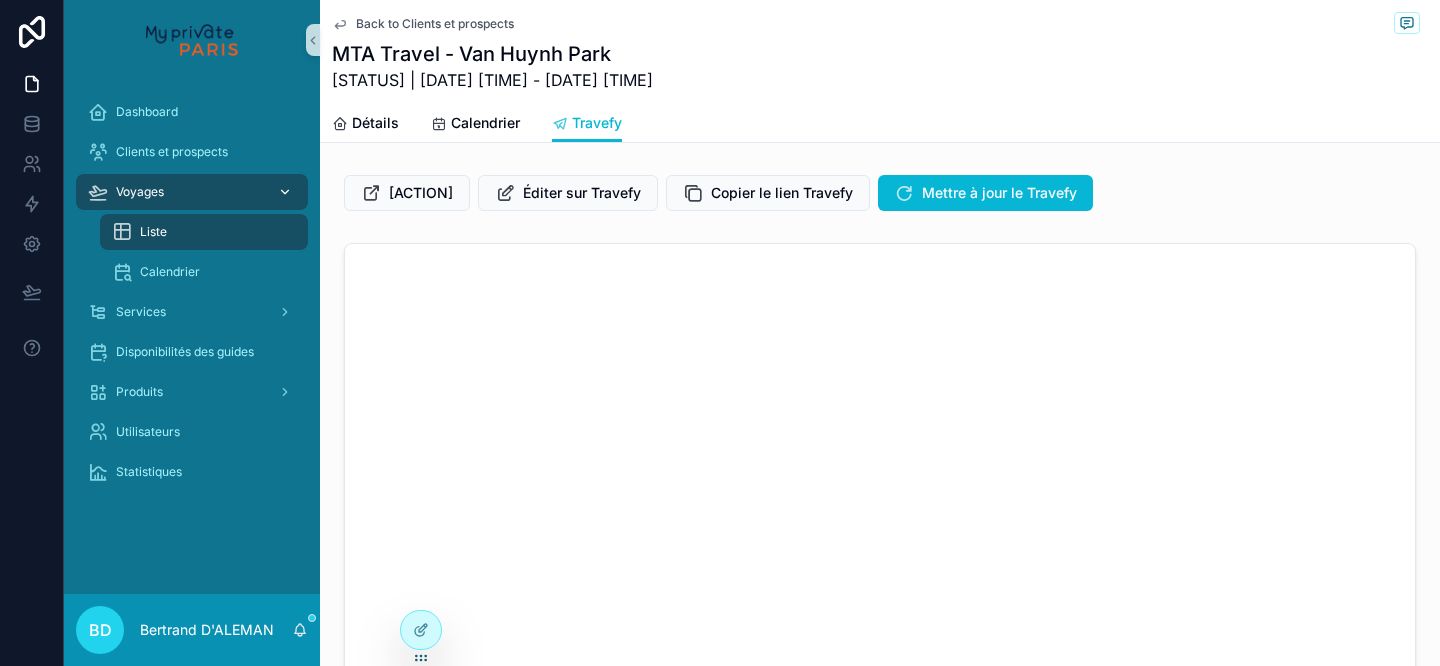 click on "Voyages" at bounding box center [192, 192] 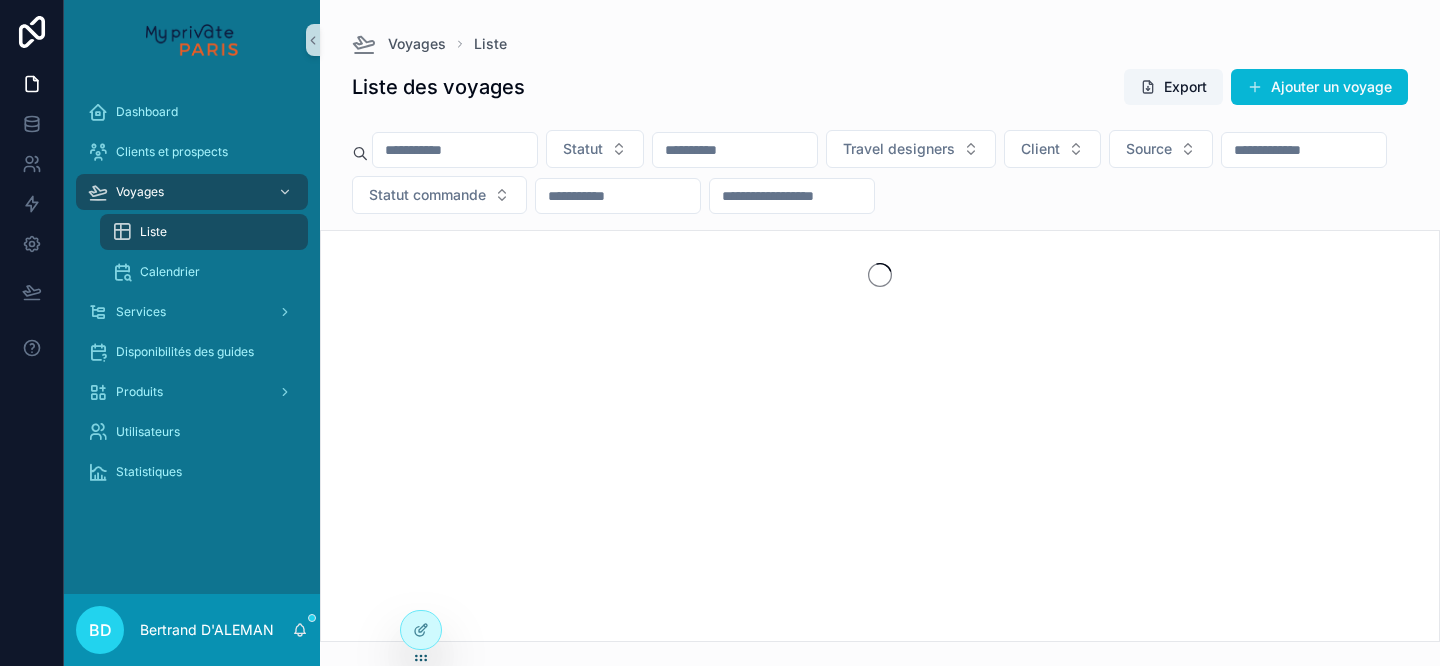 click at bounding box center [792, 196] 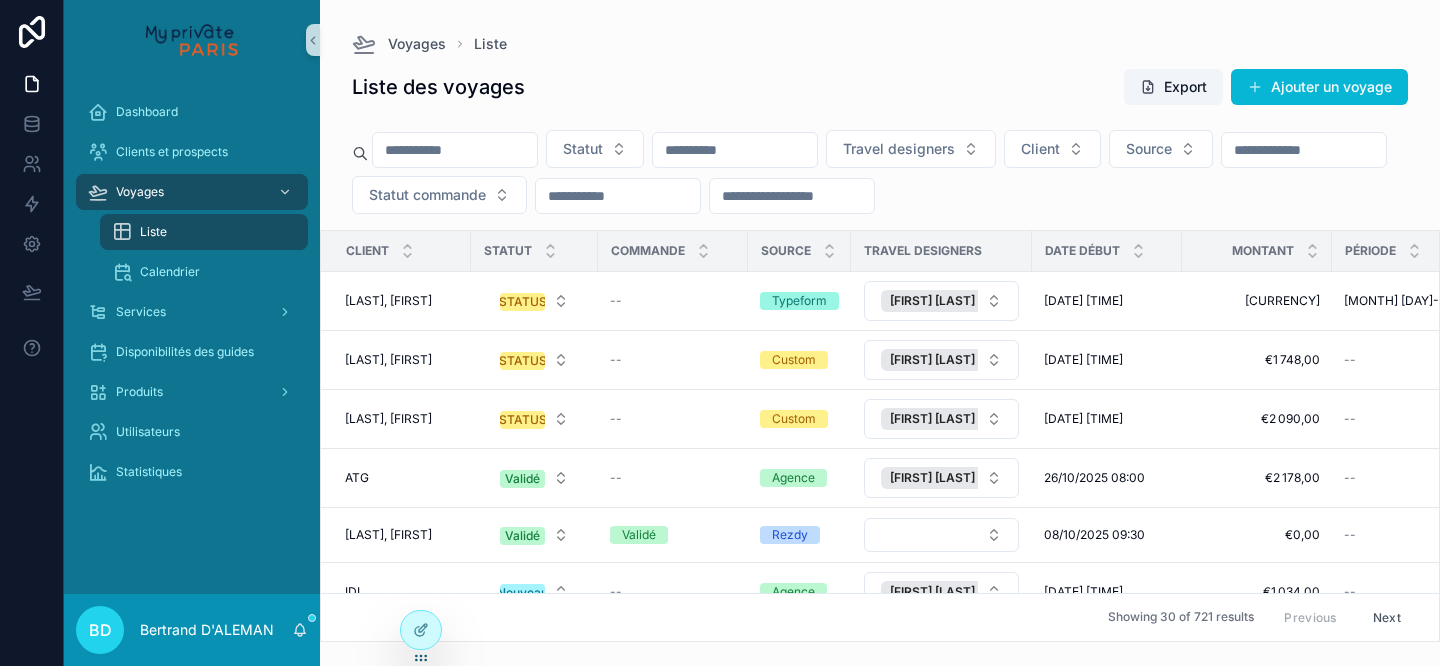 paste on "*****" 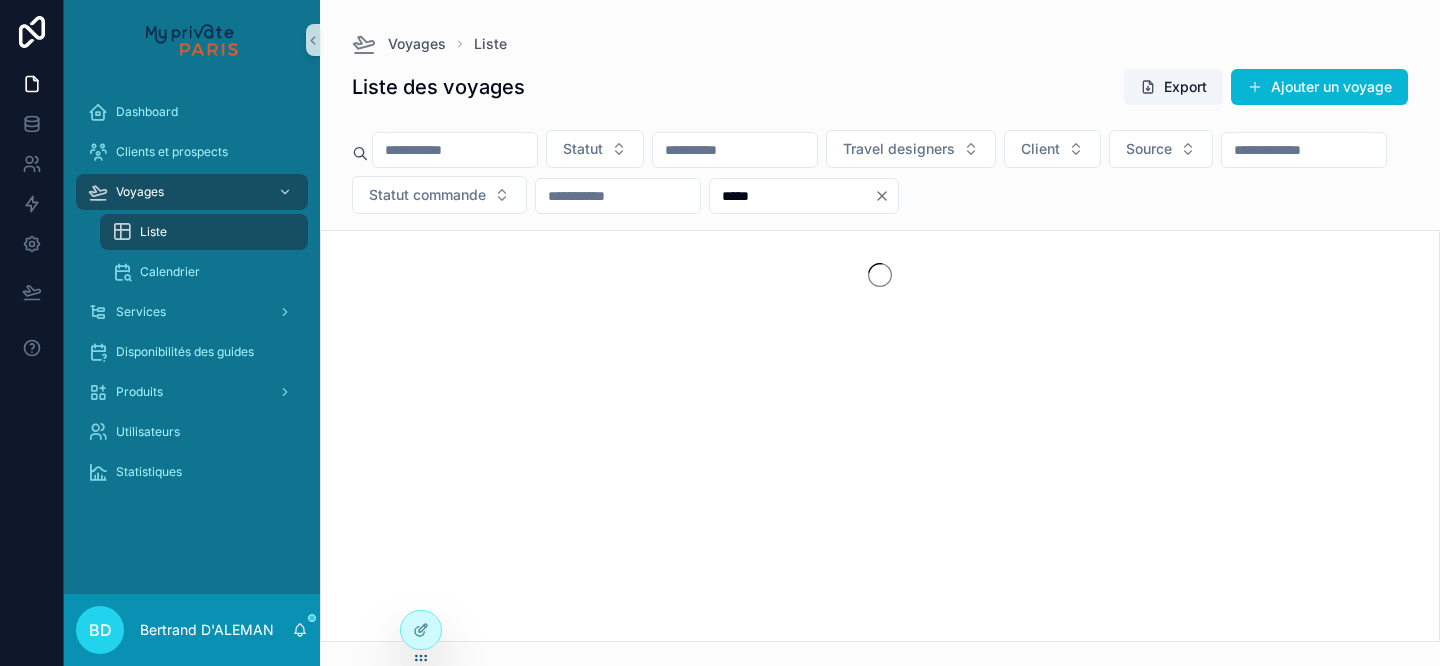 type on "*****" 